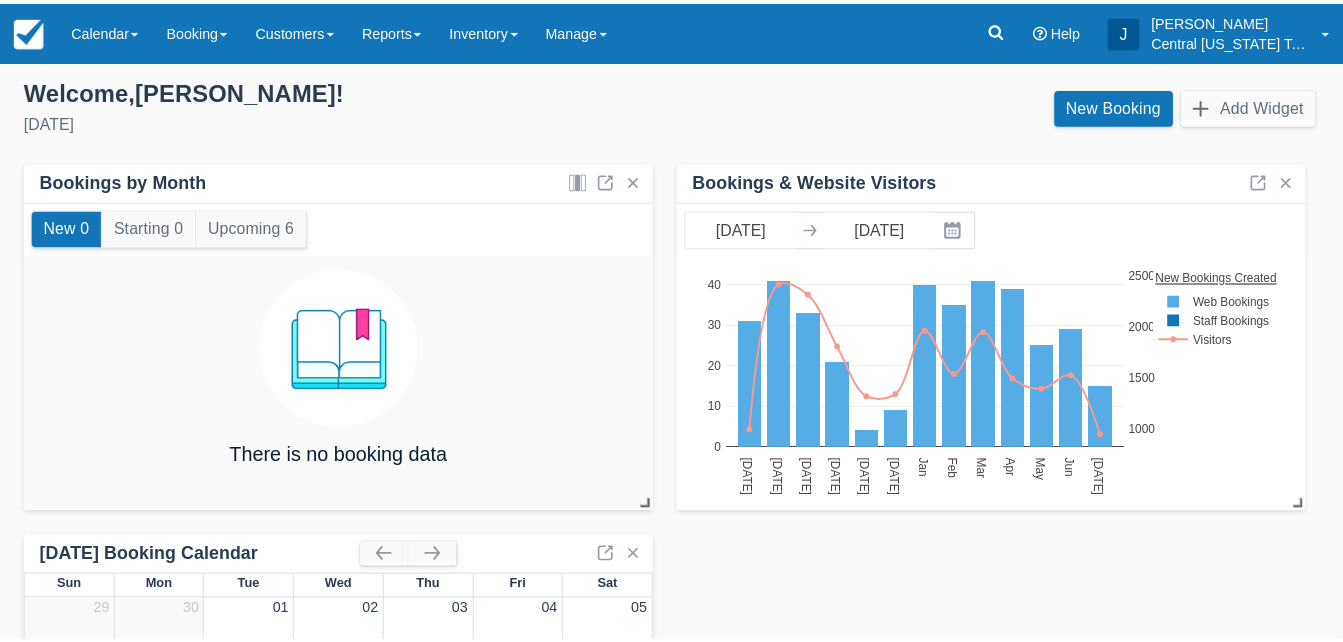 scroll, scrollTop: 0, scrollLeft: 0, axis: both 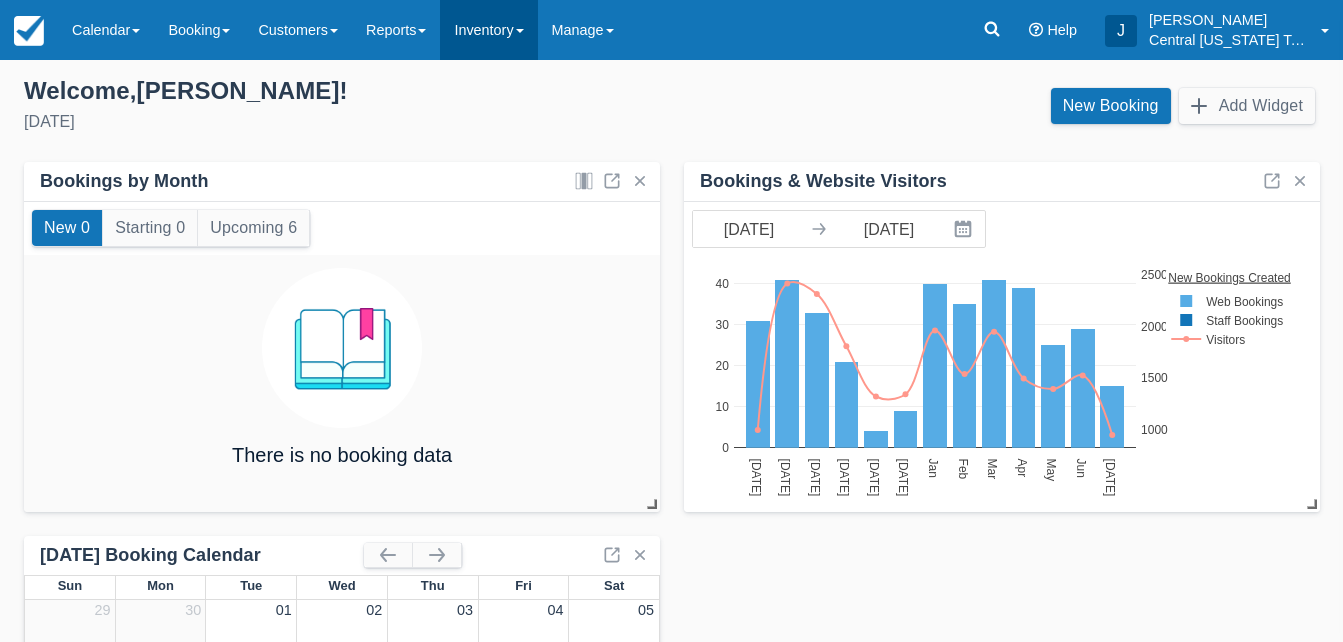 click on "Inventory" at bounding box center [488, 30] 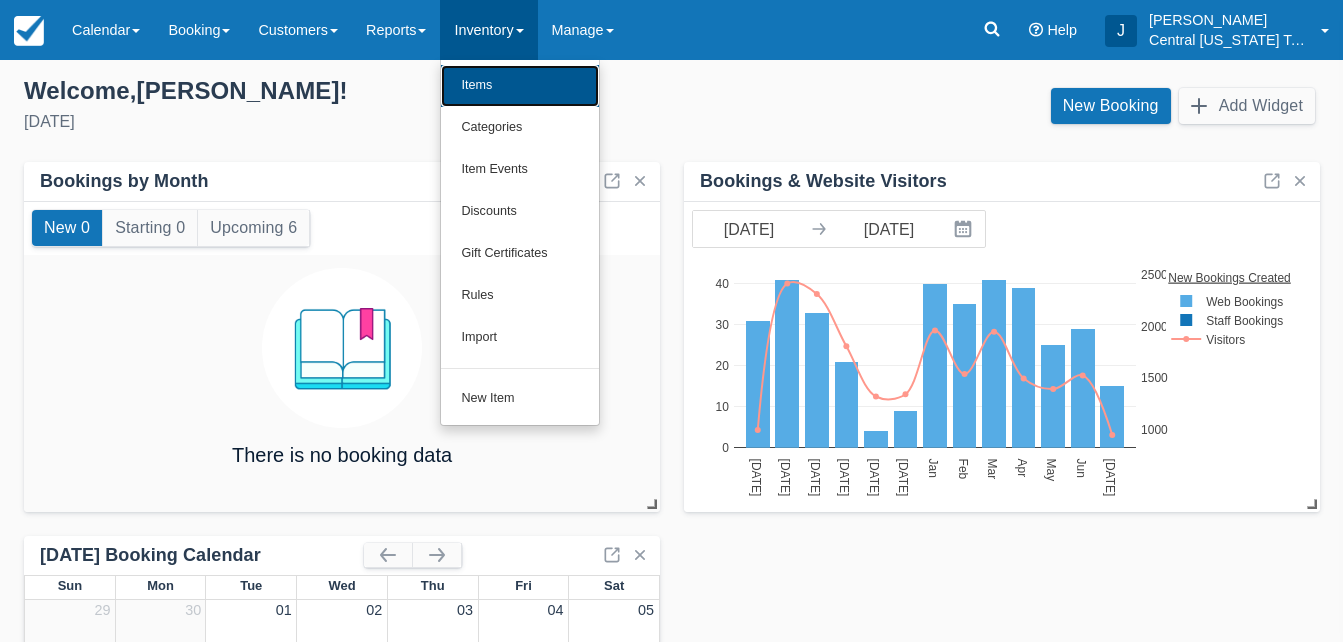 click on "Items" at bounding box center [520, 86] 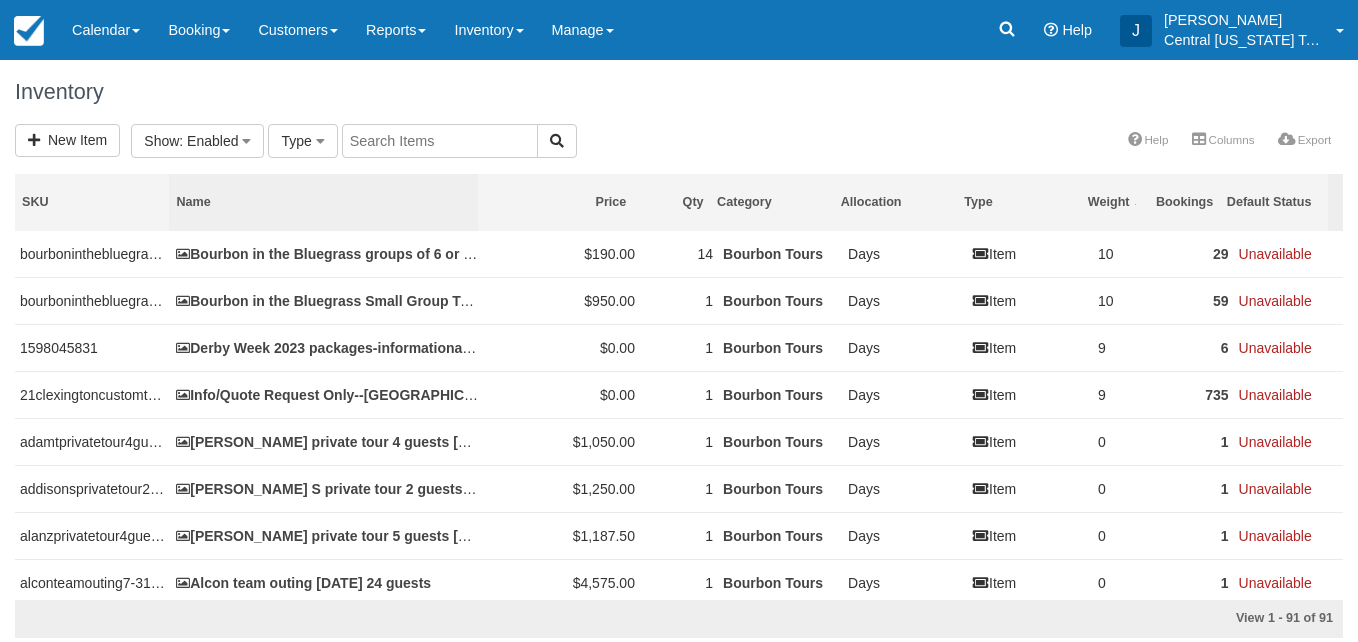 scroll, scrollTop: 0, scrollLeft: 0, axis: both 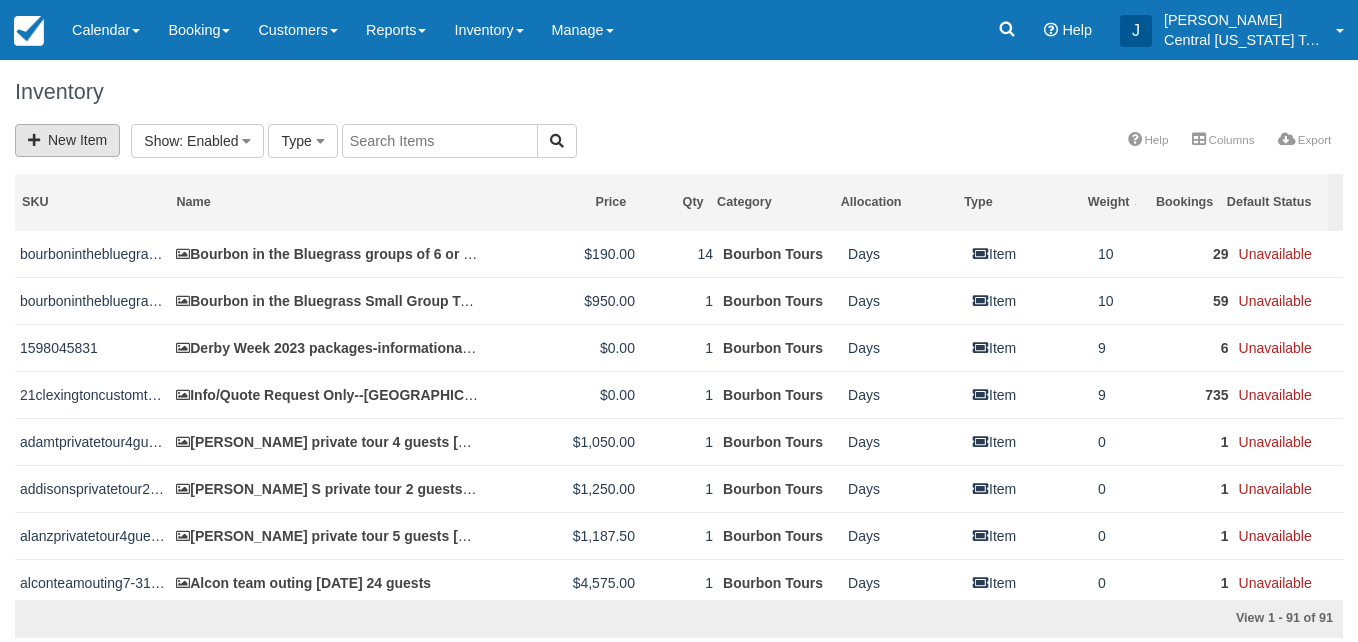 click on "New Item" at bounding box center [67, 140] 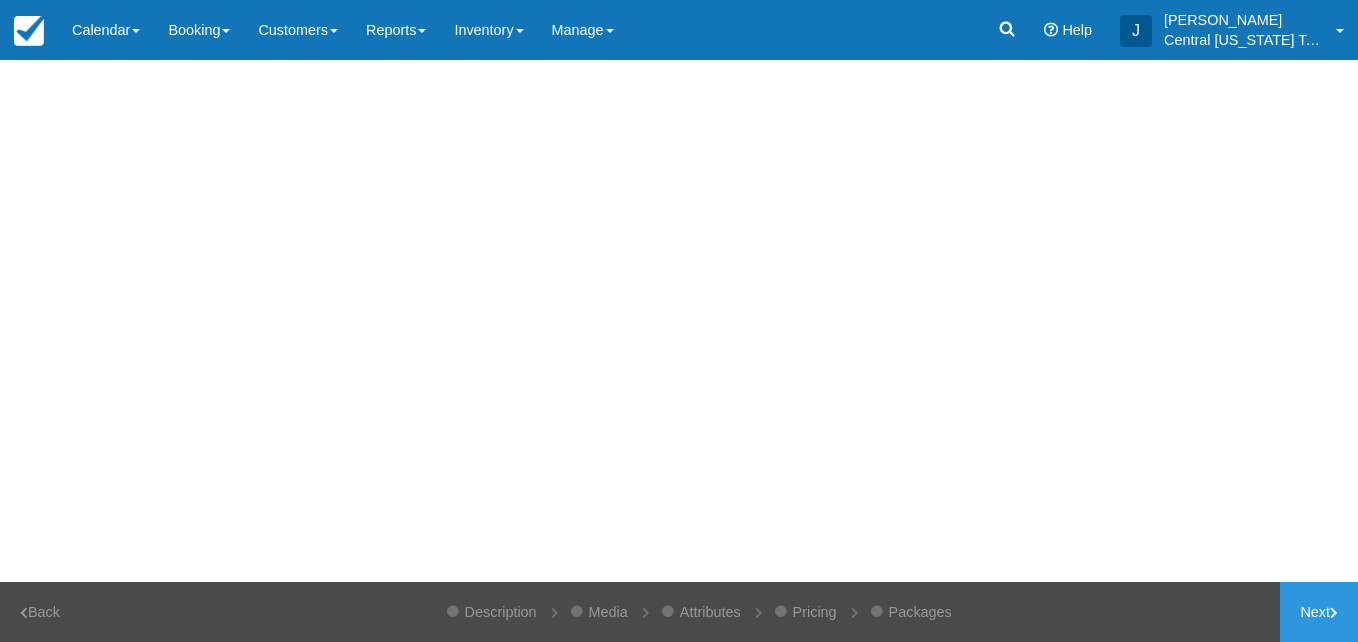 scroll, scrollTop: 0, scrollLeft: 0, axis: both 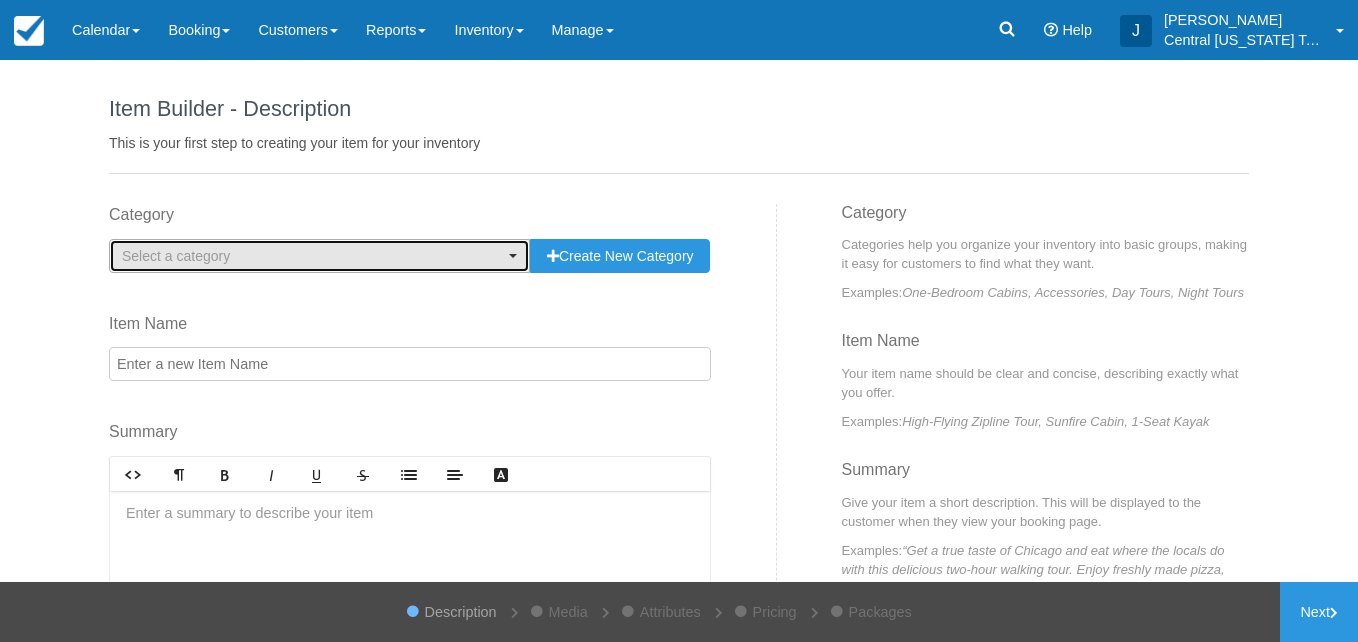 click on "Select a category" at bounding box center (313, 256) 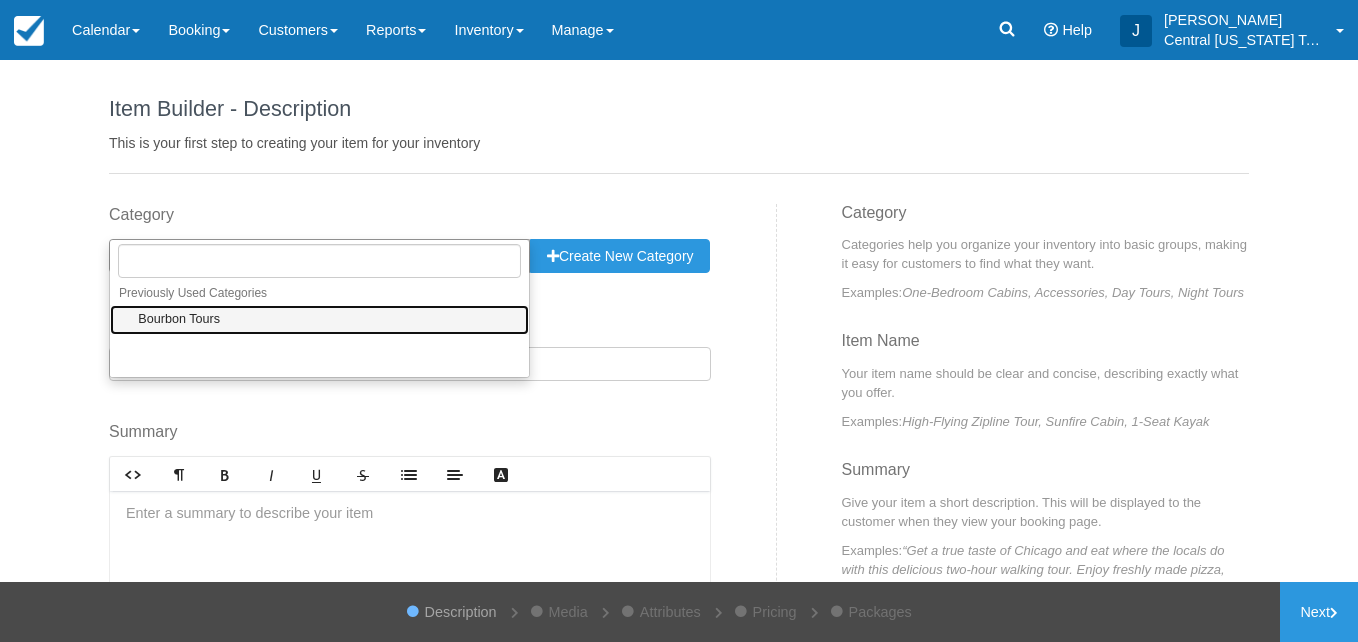 click on "Bourbon Tours" at bounding box center (319, 320) 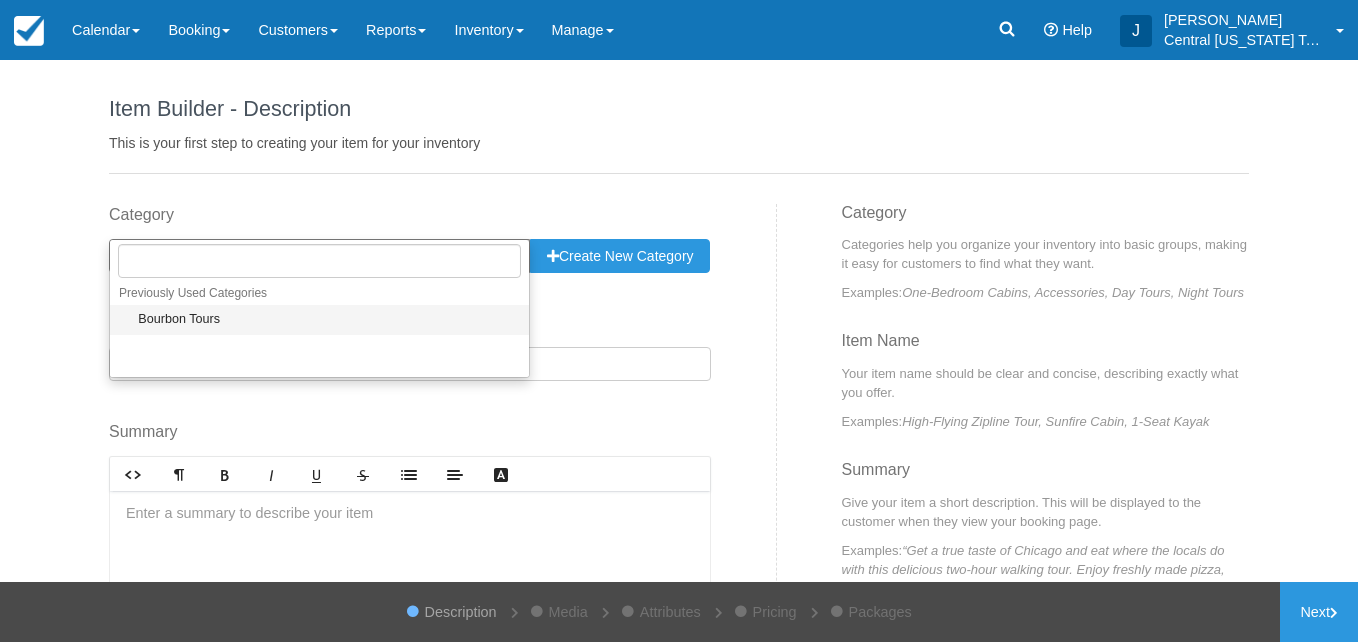 select on "1" 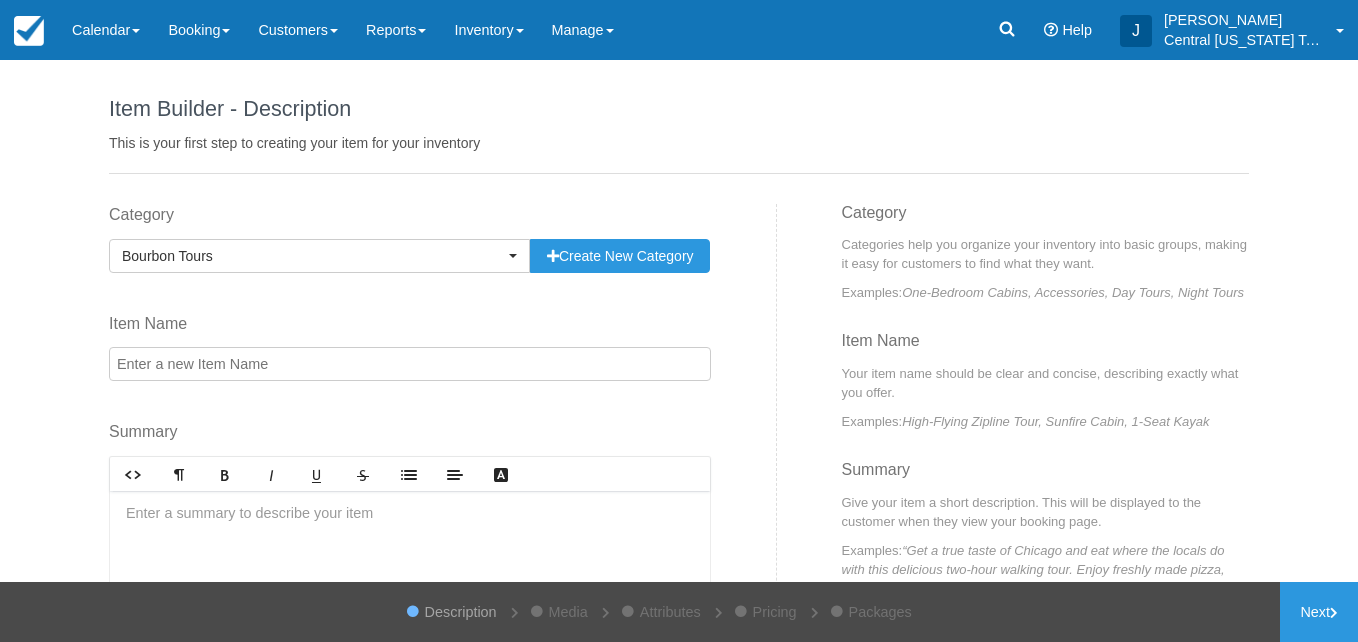 click on "Item Name" at bounding box center [410, 364] 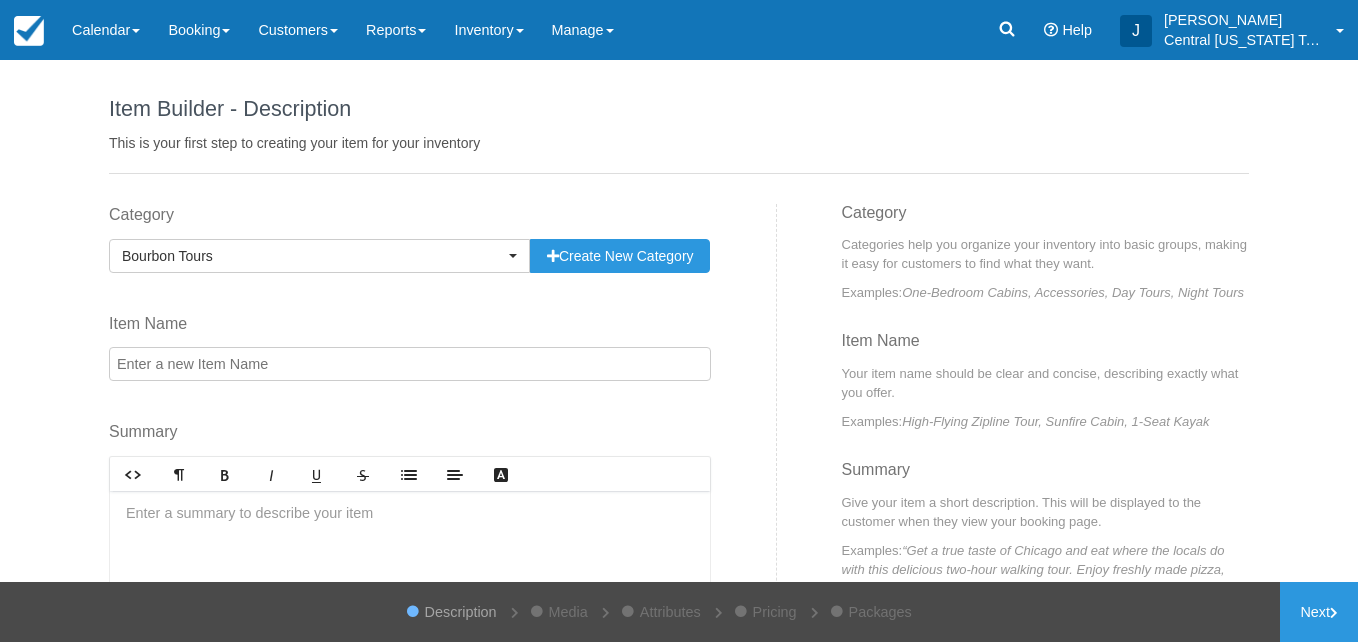 click on "Menu
Calendar
Customer
Inventory
Month
Week
Day
Booking
Daily Manifest
Daily List
Notes
Bookmarks
New Booking
Customers
Map
Directory
Customer Booking Page
Reports
Booking Index
Booking Sales
Transactions
Revenue
Booking Volume
Account Activity
Other Reports
Cashout
Promotions
Occupancy
Booking Traffic
Active Discounts" at bounding box center [679, 30] 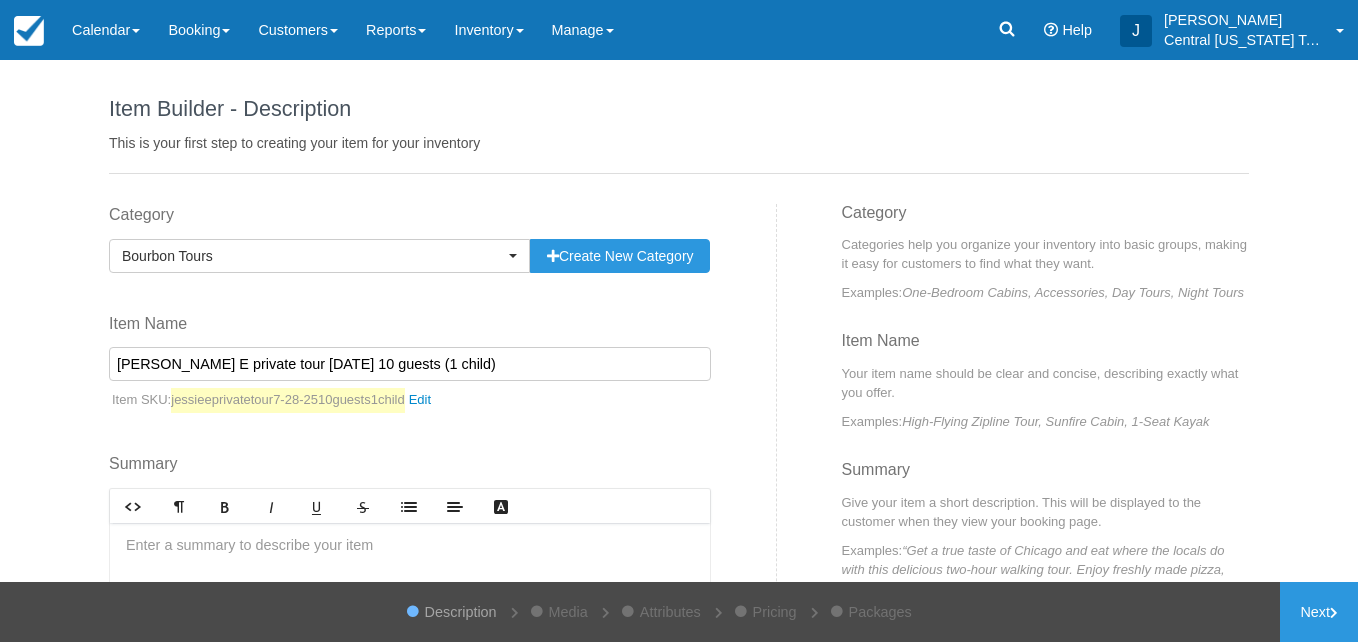 scroll, scrollTop: 214, scrollLeft: 0, axis: vertical 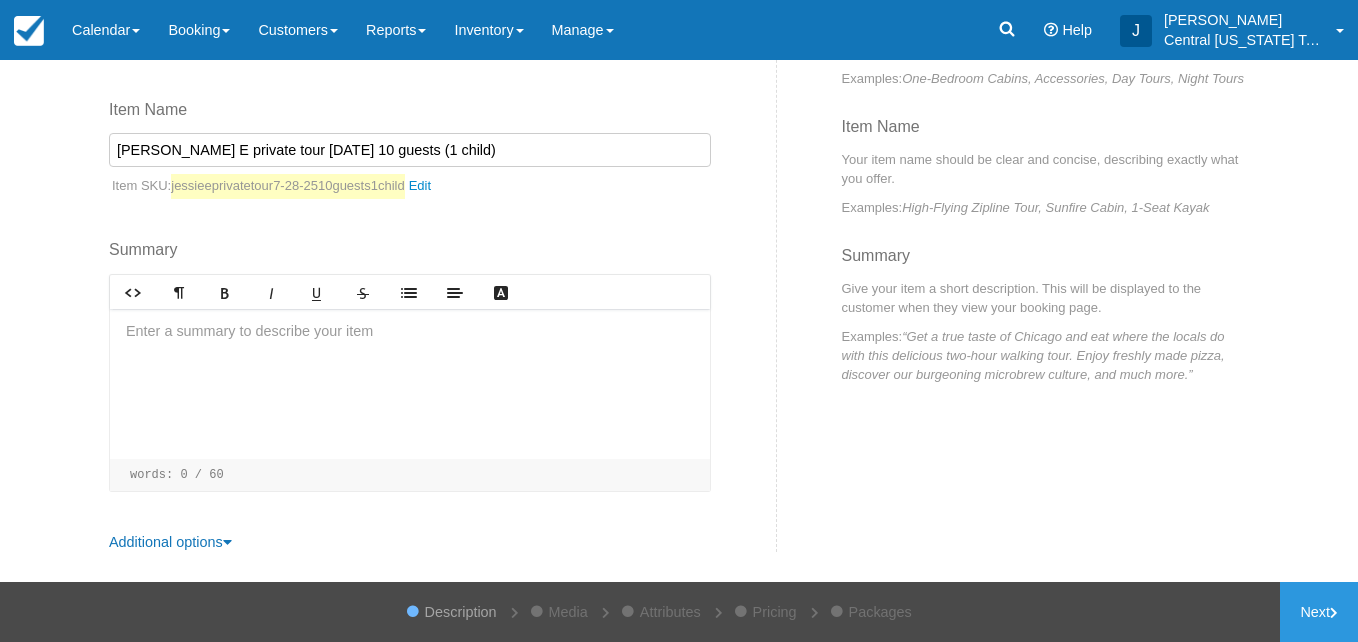 type on "Jessie E private tour 7-28-25 10 guests (1 child)" 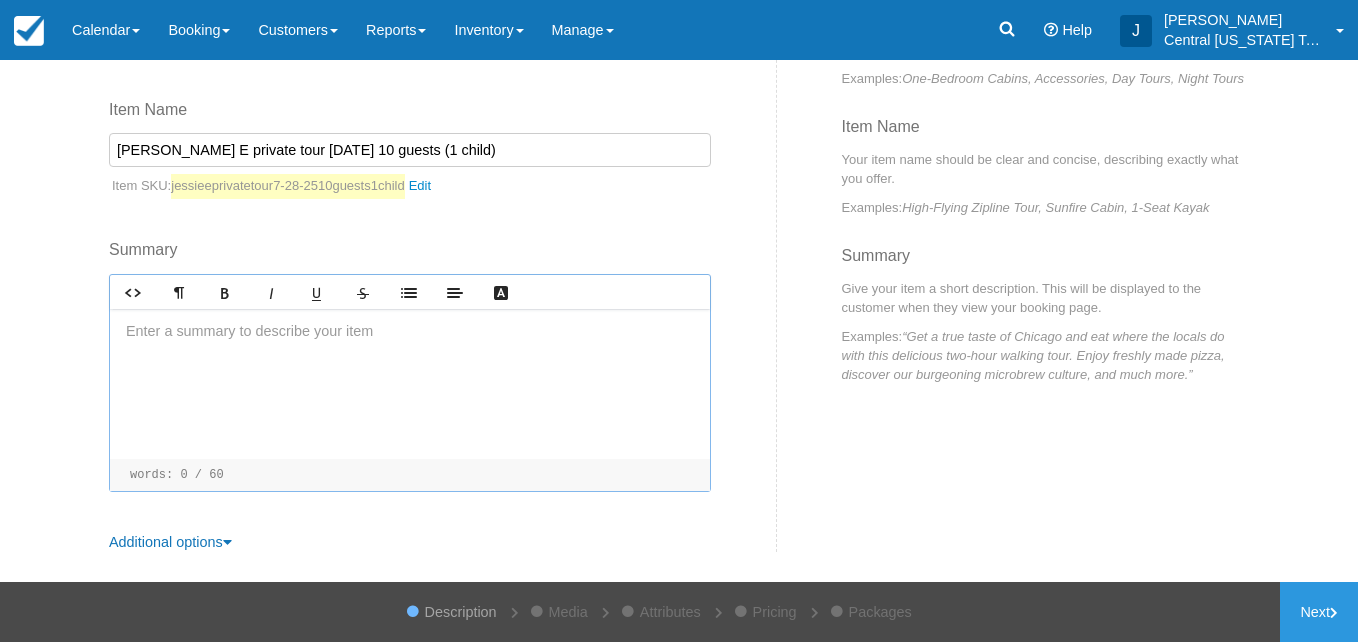 click at bounding box center (410, 384) 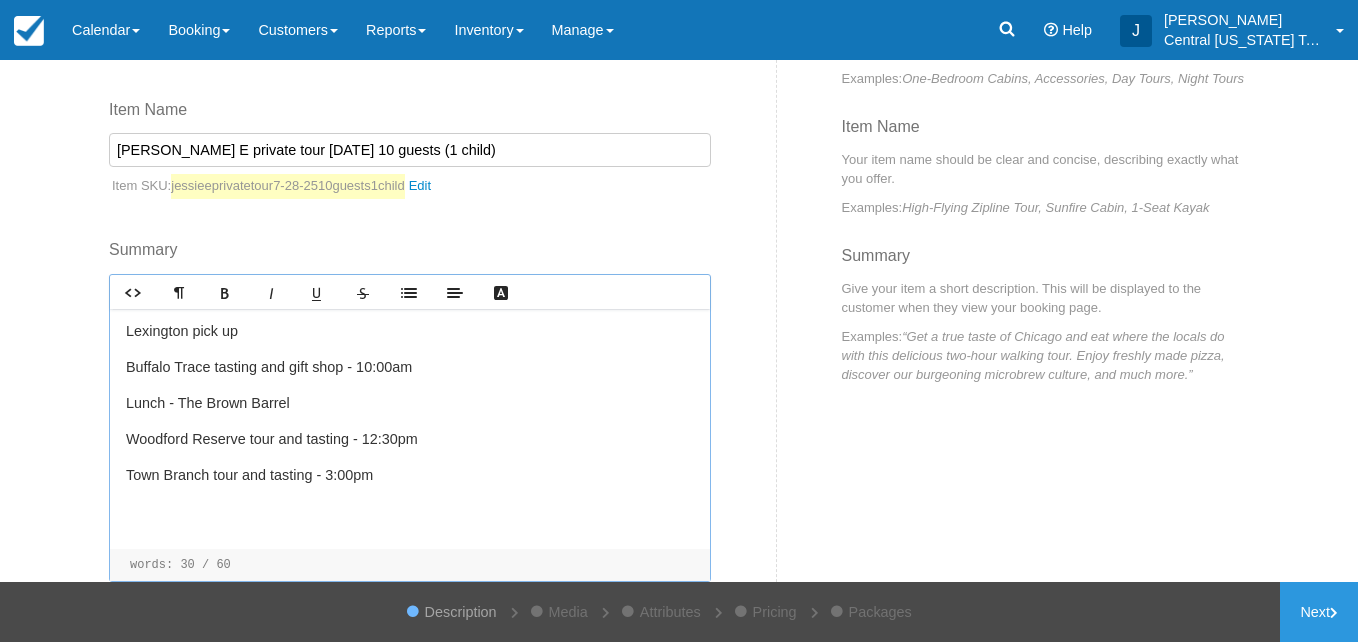 click on "﻿ ﻿ ﻿" at bounding box center [410, 512] 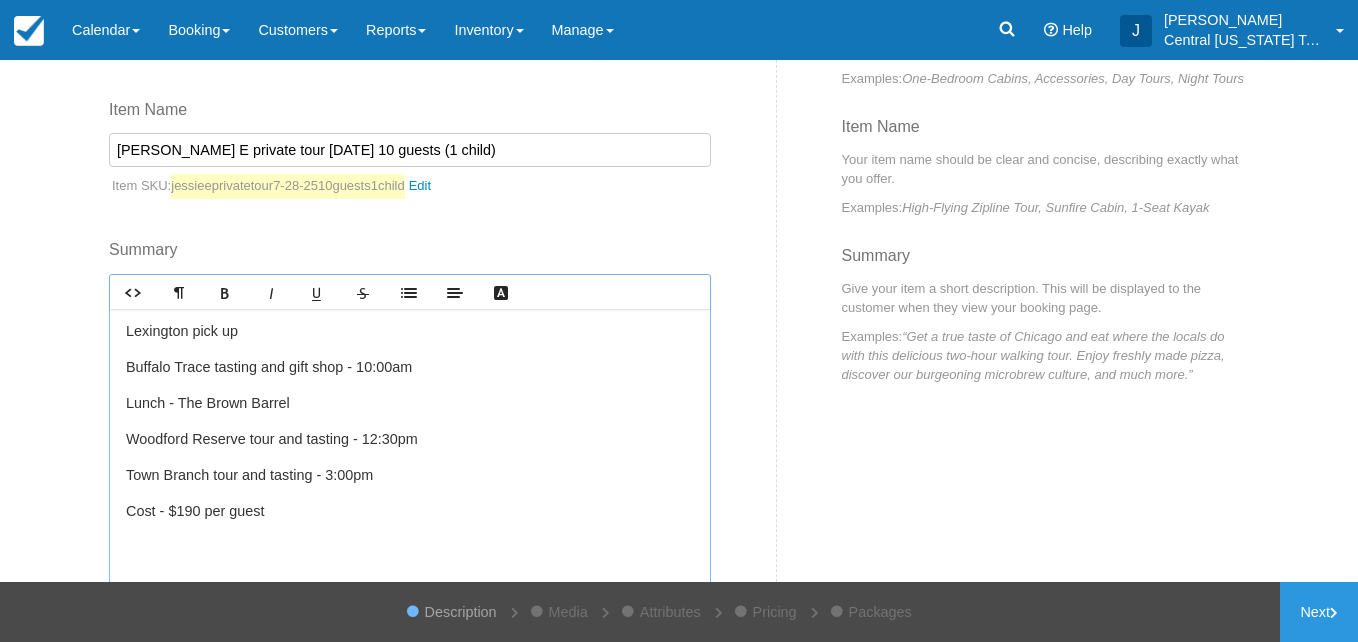 click on "﻿ ﻿" at bounding box center (410, 548) 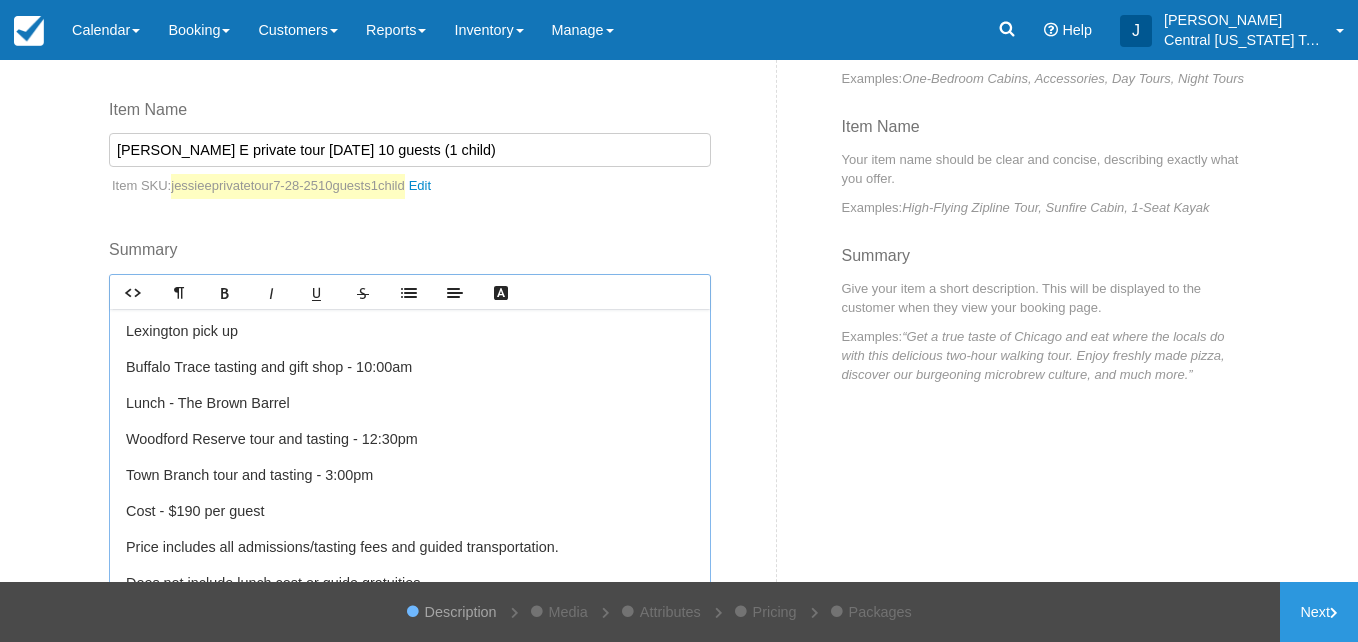 scroll, scrollTop: 109, scrollLeft: 0, axis: vertical 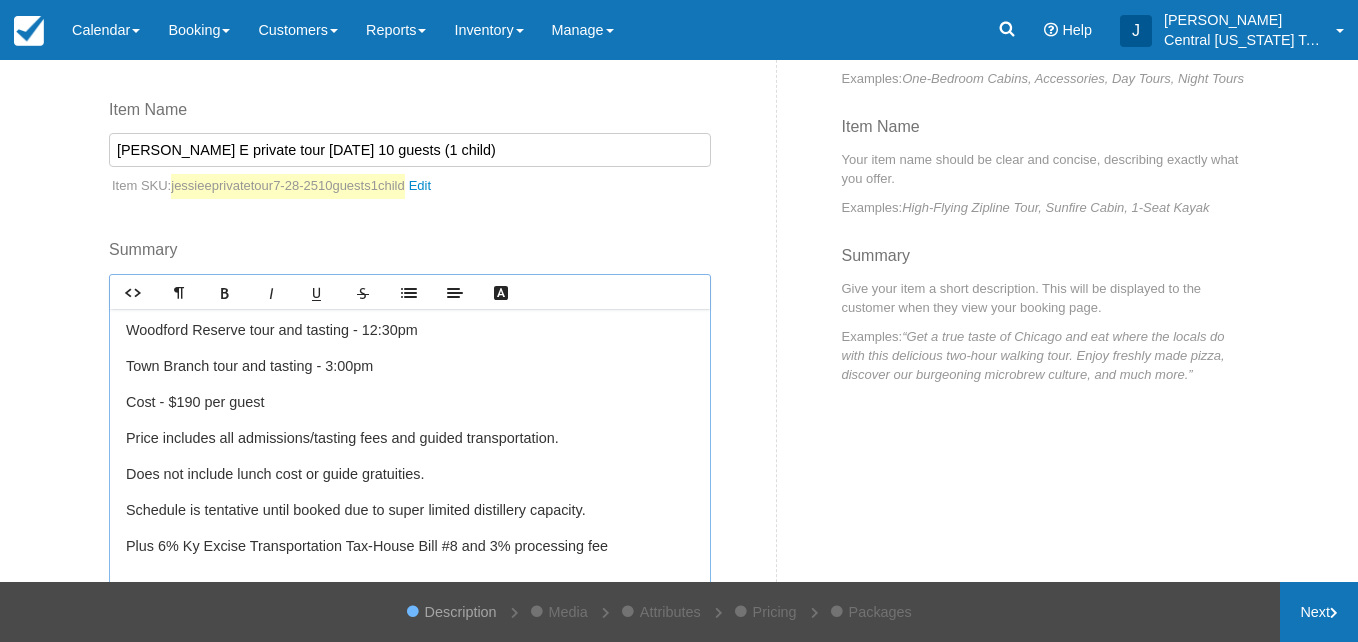 click on "Next" at bounding box center [1319, 612] 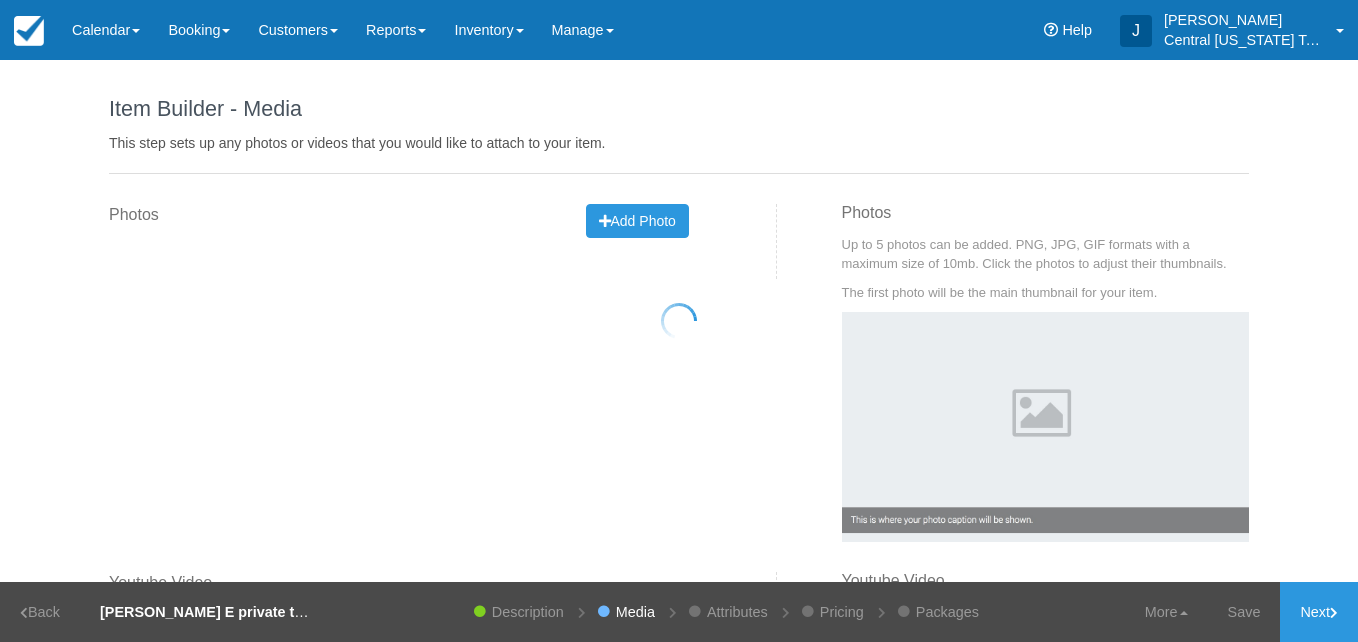 scroll, scrollTop: 0, scrollLeft: 0, axis: both 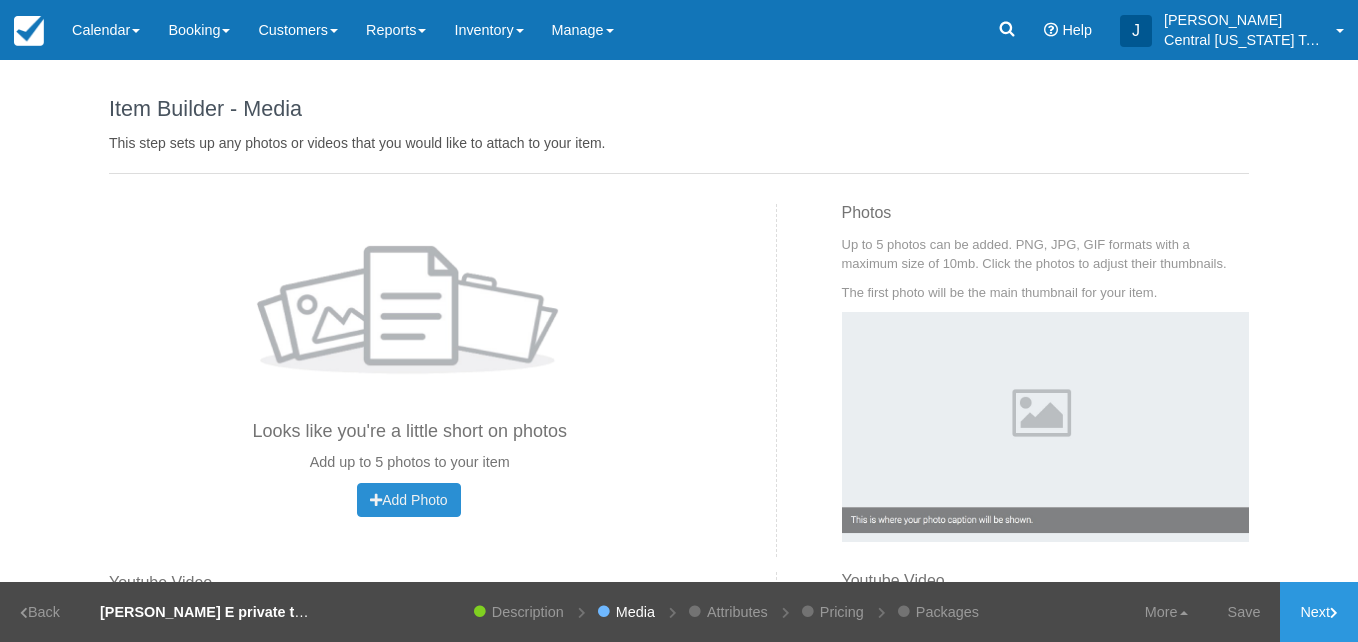 click on "Add Photo" at bounding box center (408, 500) 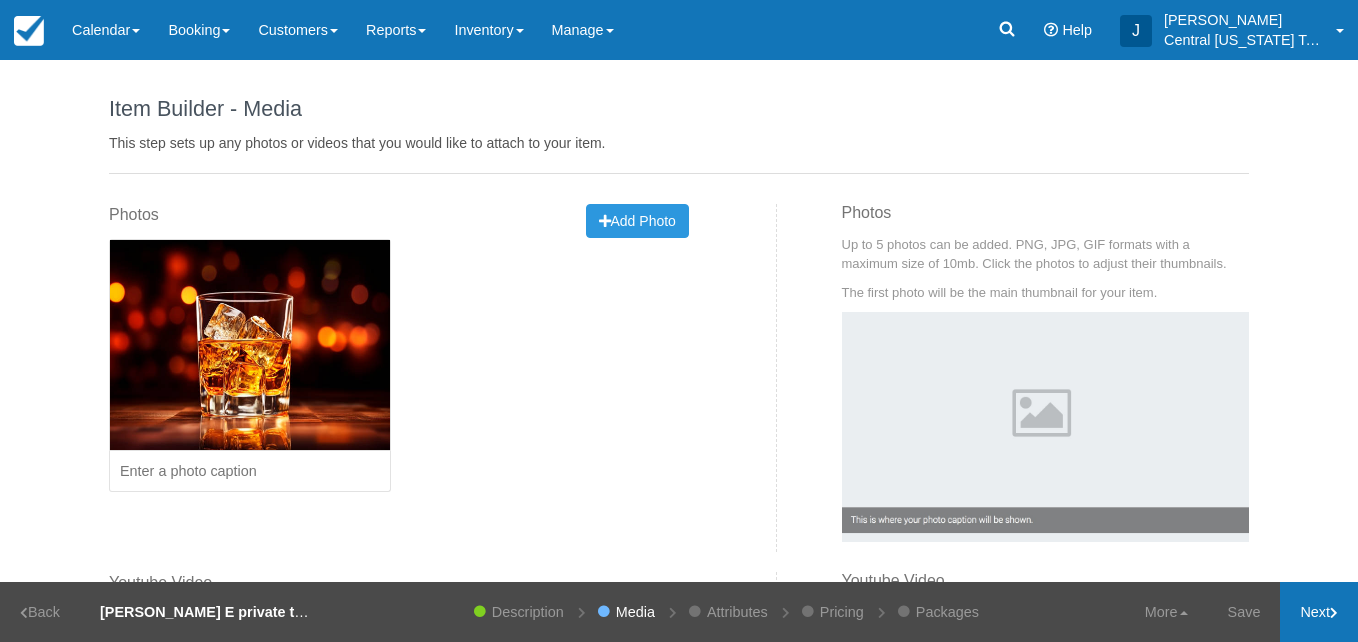 click on "Next" at bounding box center (1319, 612) 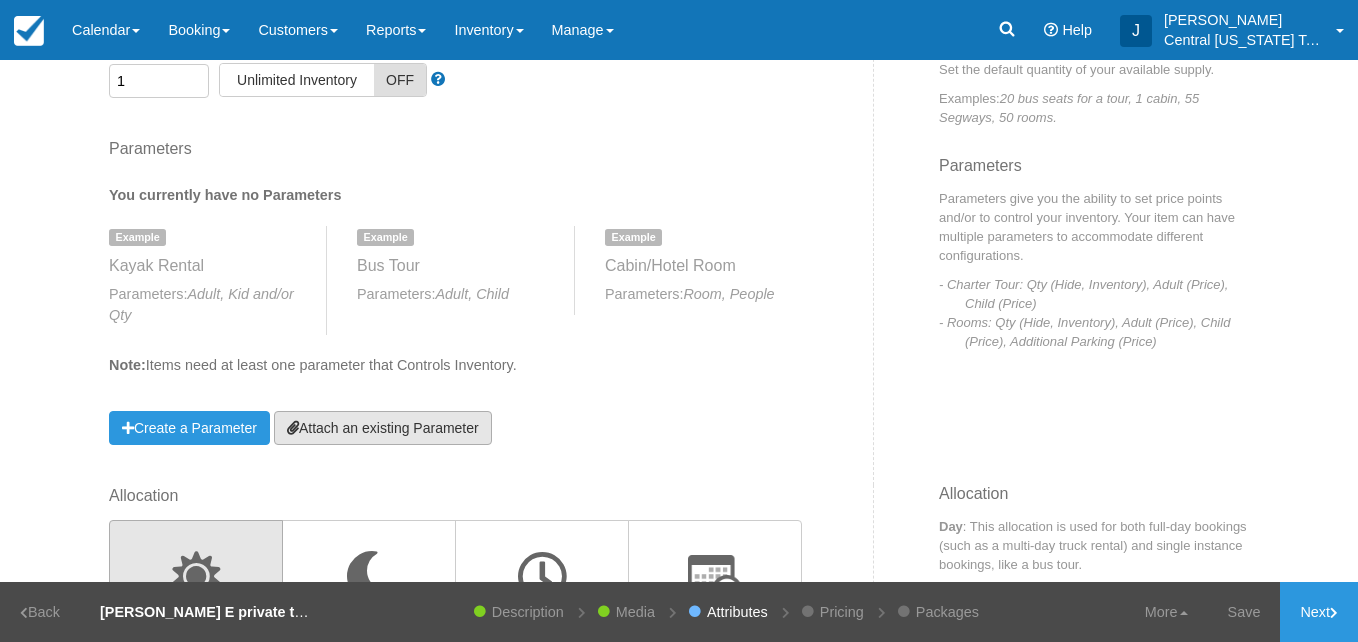 scroll, scrollTop: 176, scrollLeft: 0, axis: vertical 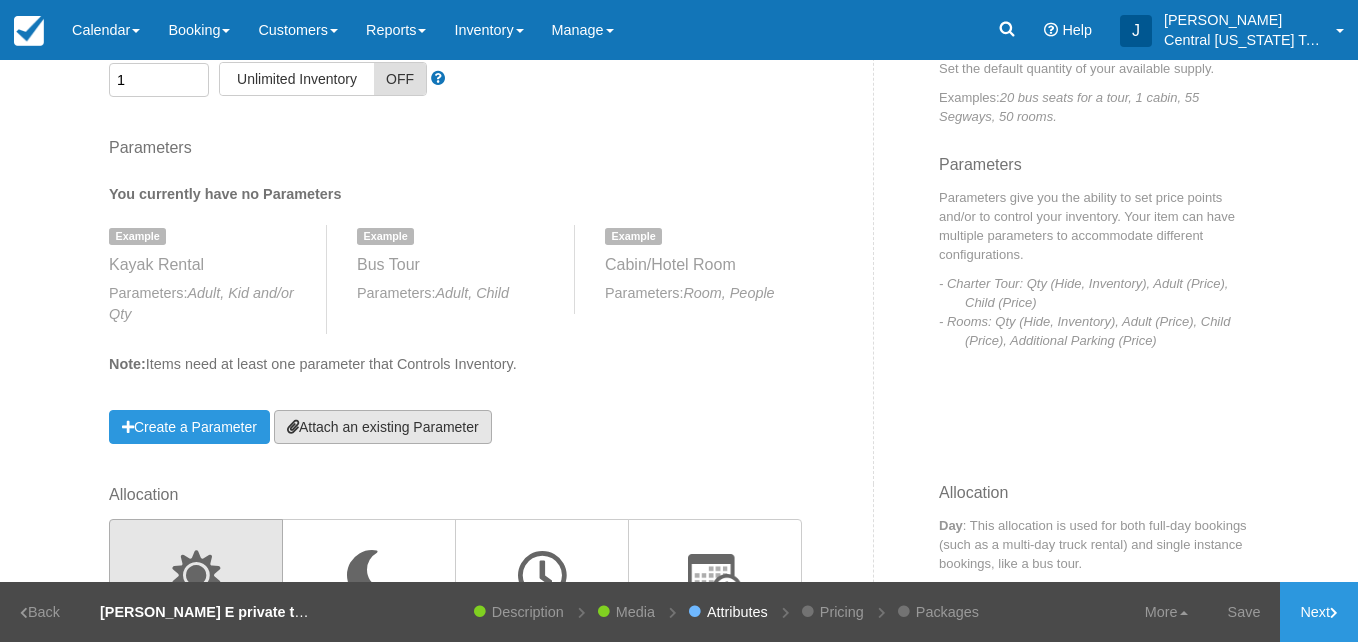 click on "Attach an existing Parameter" at bounding box center (383, 427) 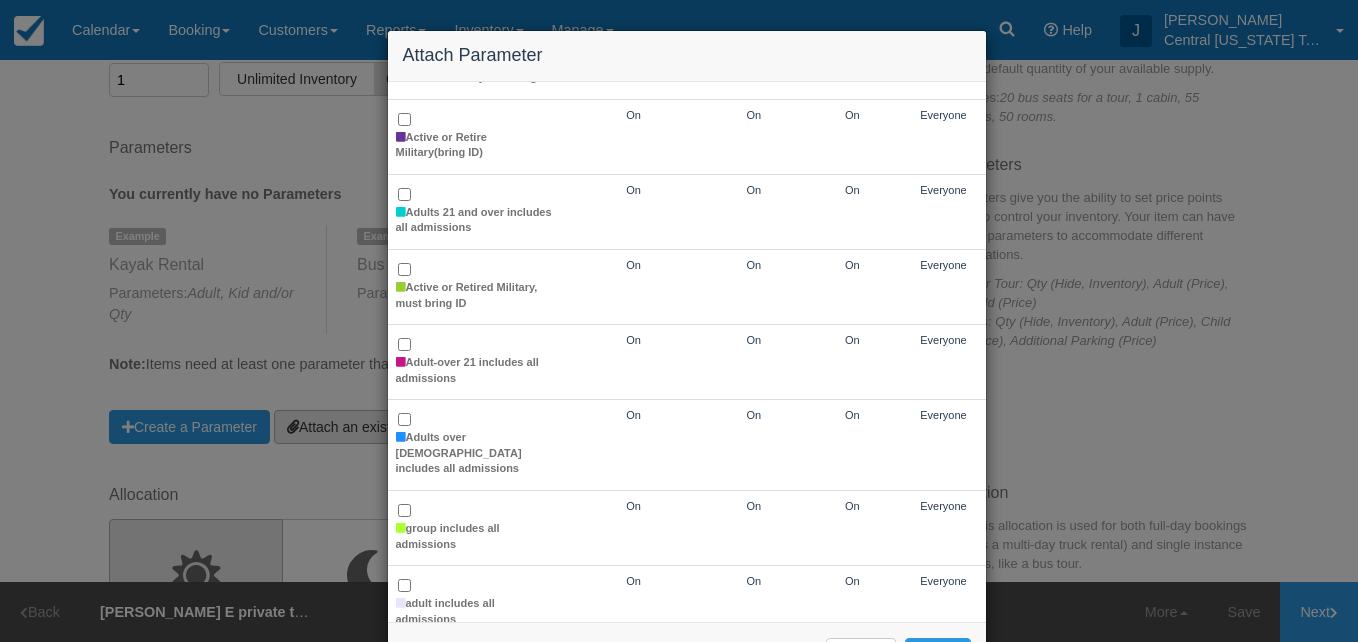 scroll, scrollTop: 154, scrollLeft: 0, axis: vertical 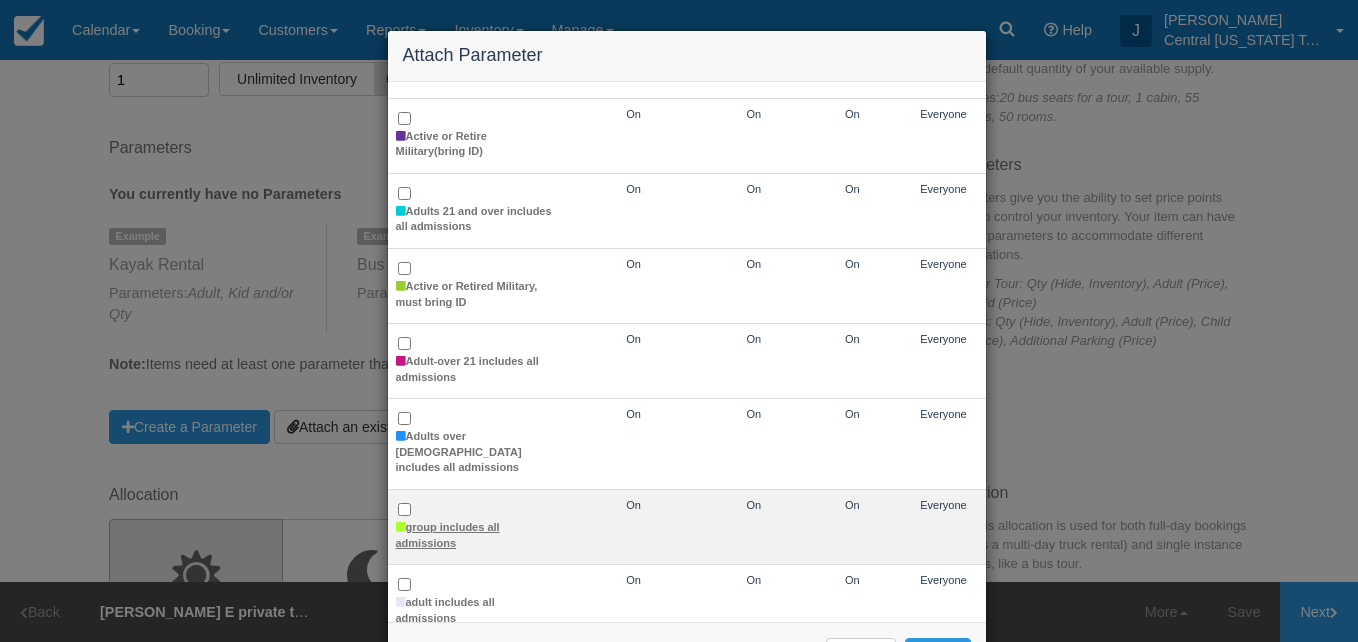 click on "group includes all admissions" at bounding box center (475, 535) 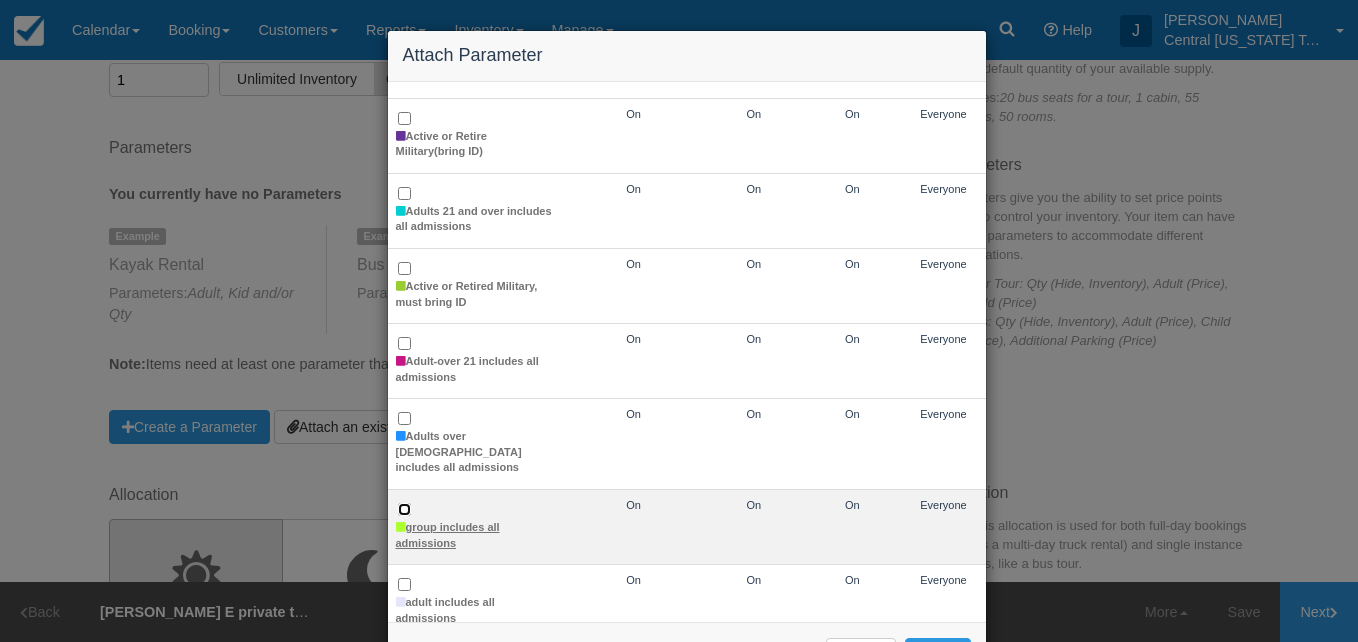 click on "group includes all admissions" at bounding box center [404, 509] 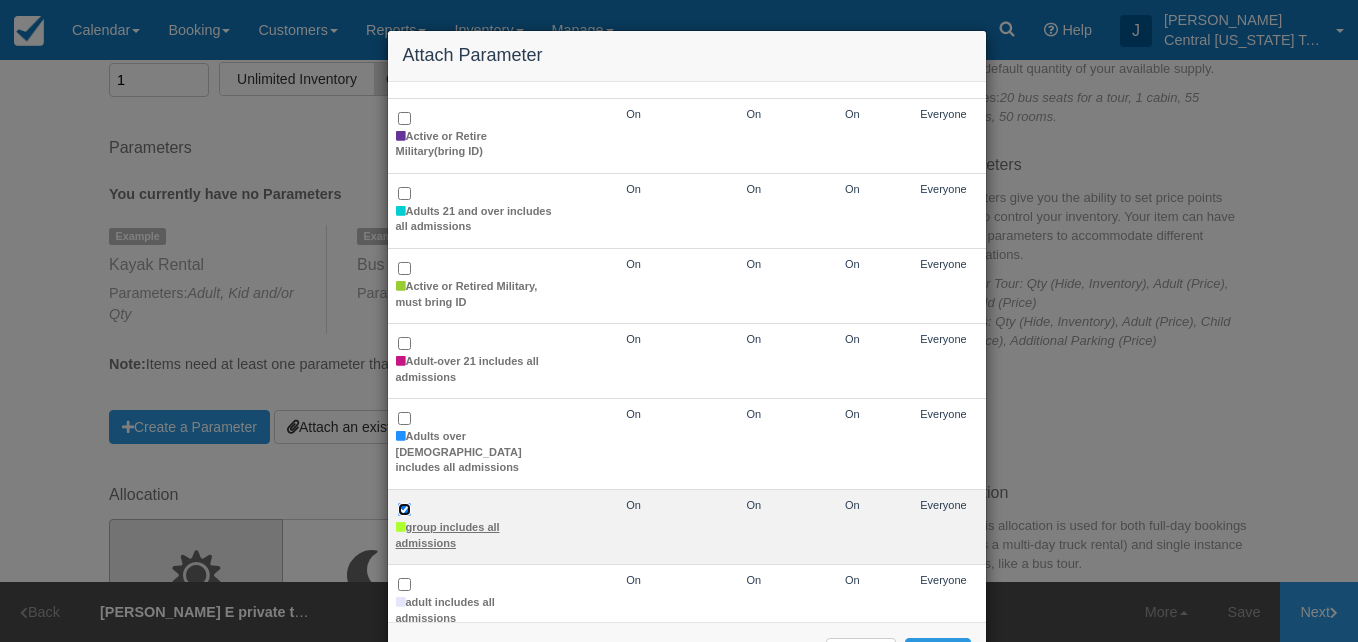 checkbox on "true" 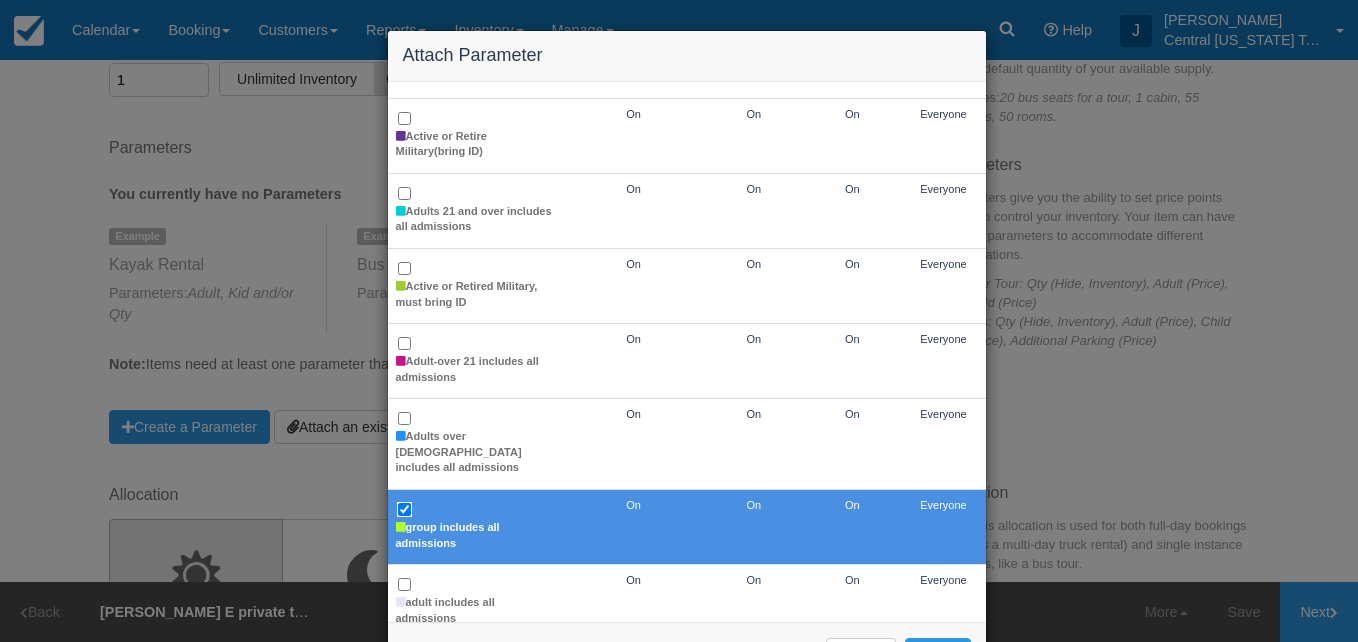 click on "Attach Parameter
Name
Controls Inventory
Sets Pricing
Price Range
Visibility
Bus-Adult includes all admissions
On
On
Off
Everyone
Bus-under 21 years of age
On
On
Off
Hidden to All
Active or Retire Military(bring ID)
On
On
On
Everyone
Adults 21 and over includes all admissions
On
On
On
Everyone
On" at bounding box center (679, 321) 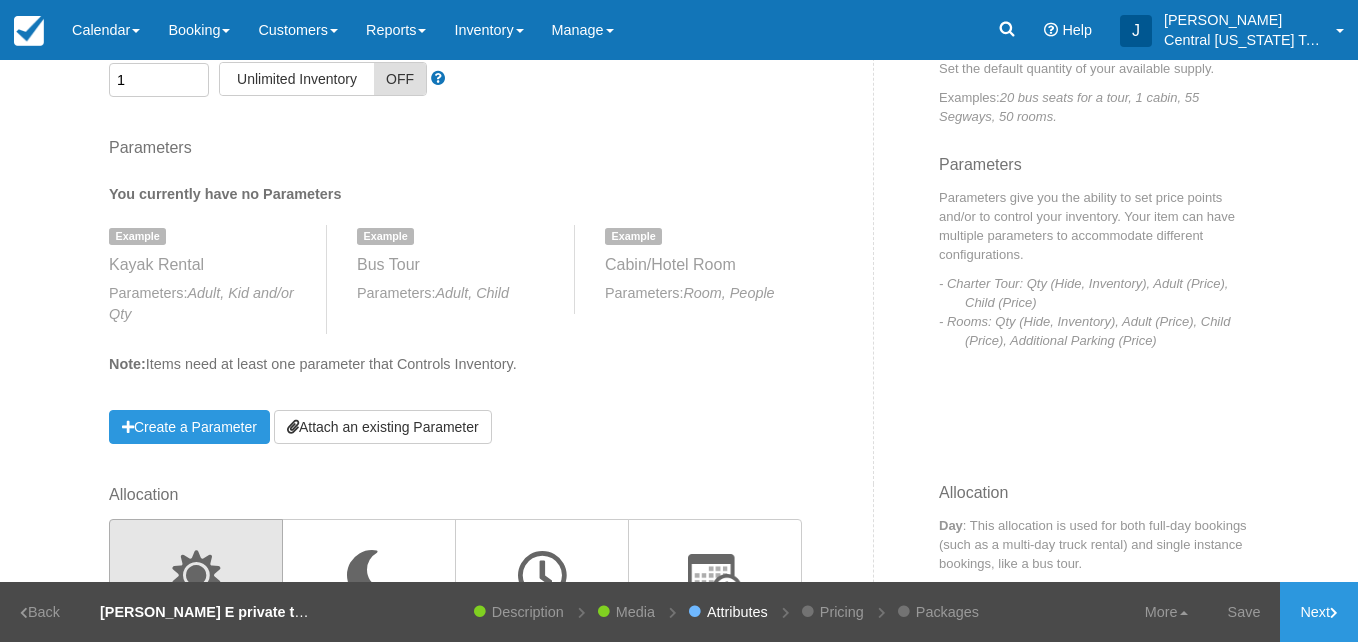 click on "Inventory
1
Unlimited
ON Unlimited Inventory OFF
This item is a Product Grouping Parent, which are priced based on their child items. You can disable Product Grouping in the Packages tab.
Parameters
You currently have no Parameters
Example
Kayak Rental
Parameters:  Adult, Kid and/or Qty
Example
Bus Tour
Parameters:  Adult, Child
Example
Cabin/Hotel Room
Parameters:  Room, People
Note:  Items need at least one parameter that Controls Inventory.
Create a Parameter
Attach an existing Parameter" at bounding box center (484, 256) 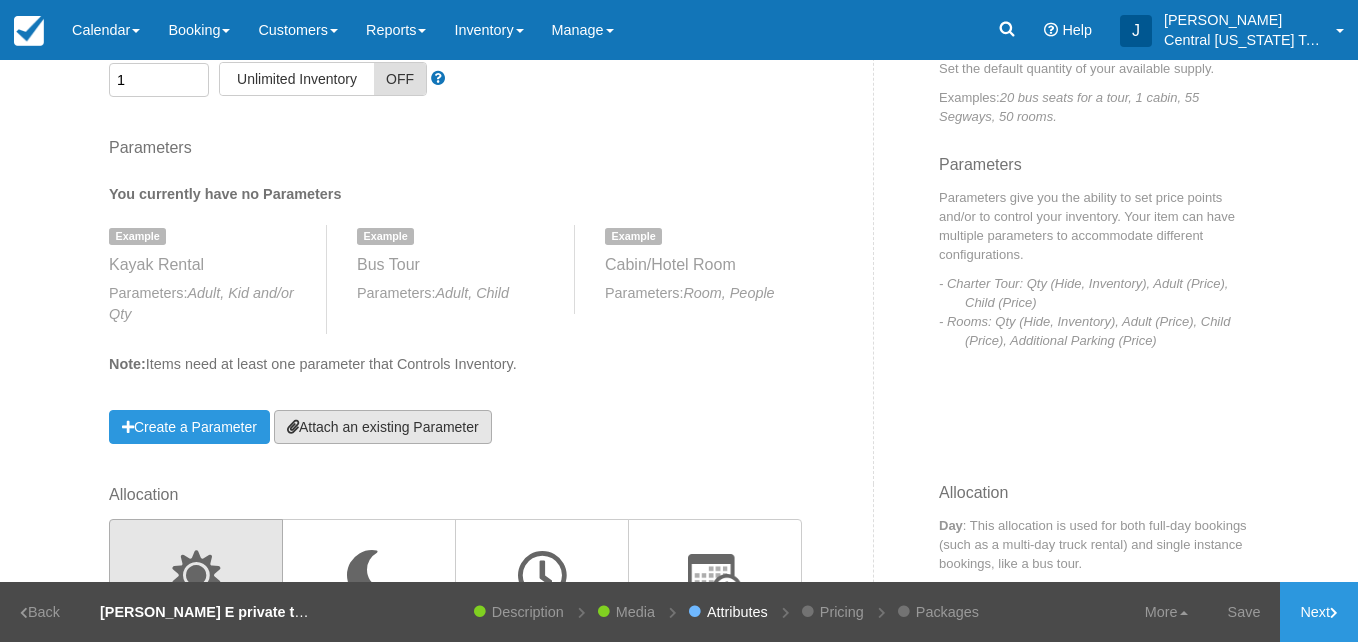 click on "Attach an existing Parameter" at bounding box center [383, 427] 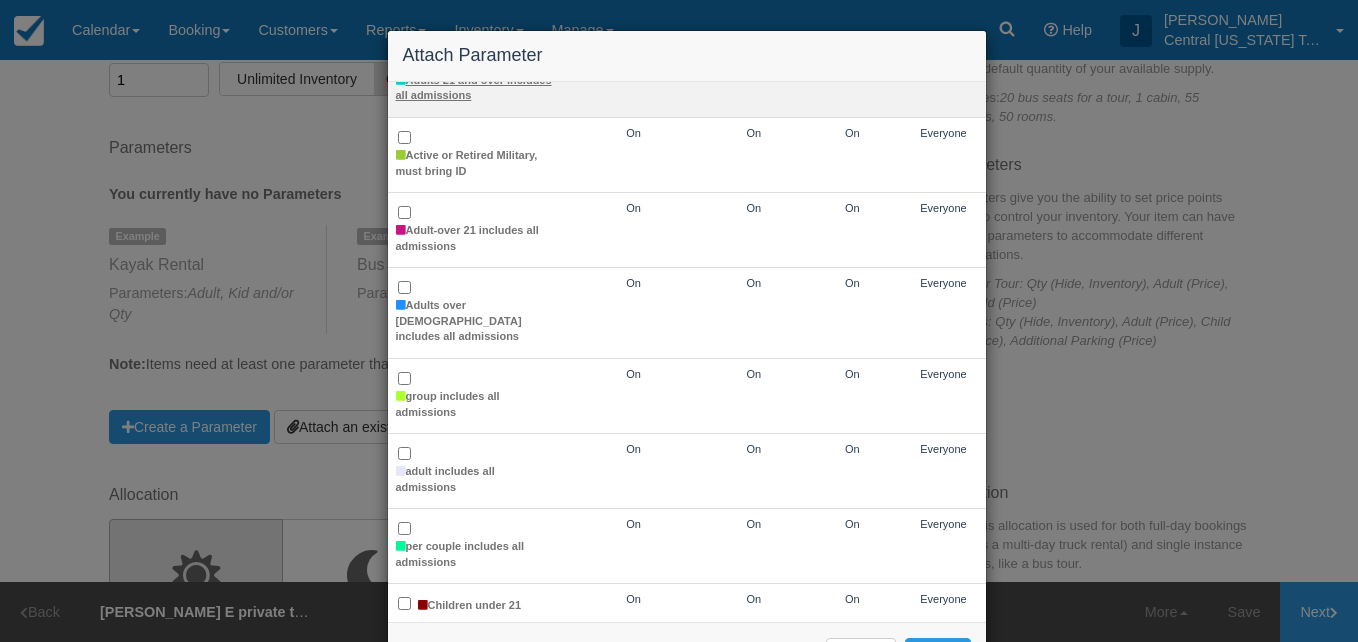 scroll, scrollTop: 286, scrollLeft: 0, axis: vertical 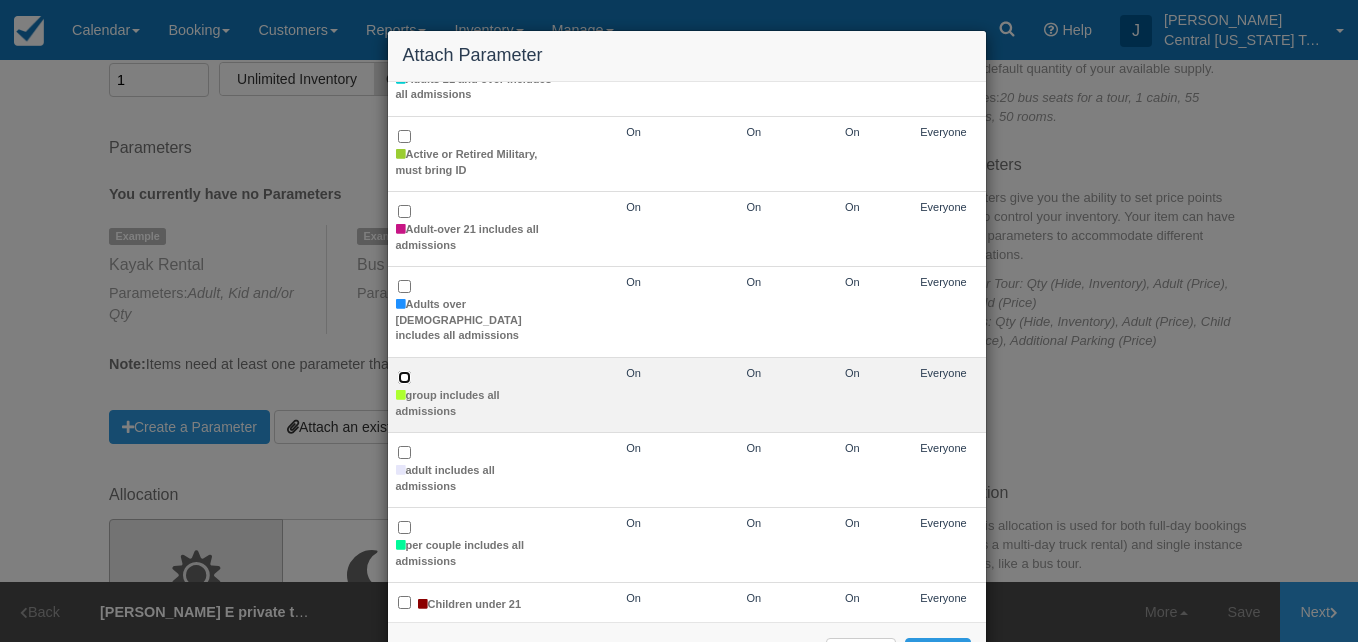 click on "group includes all admissions" at bounding box center [404, 377] 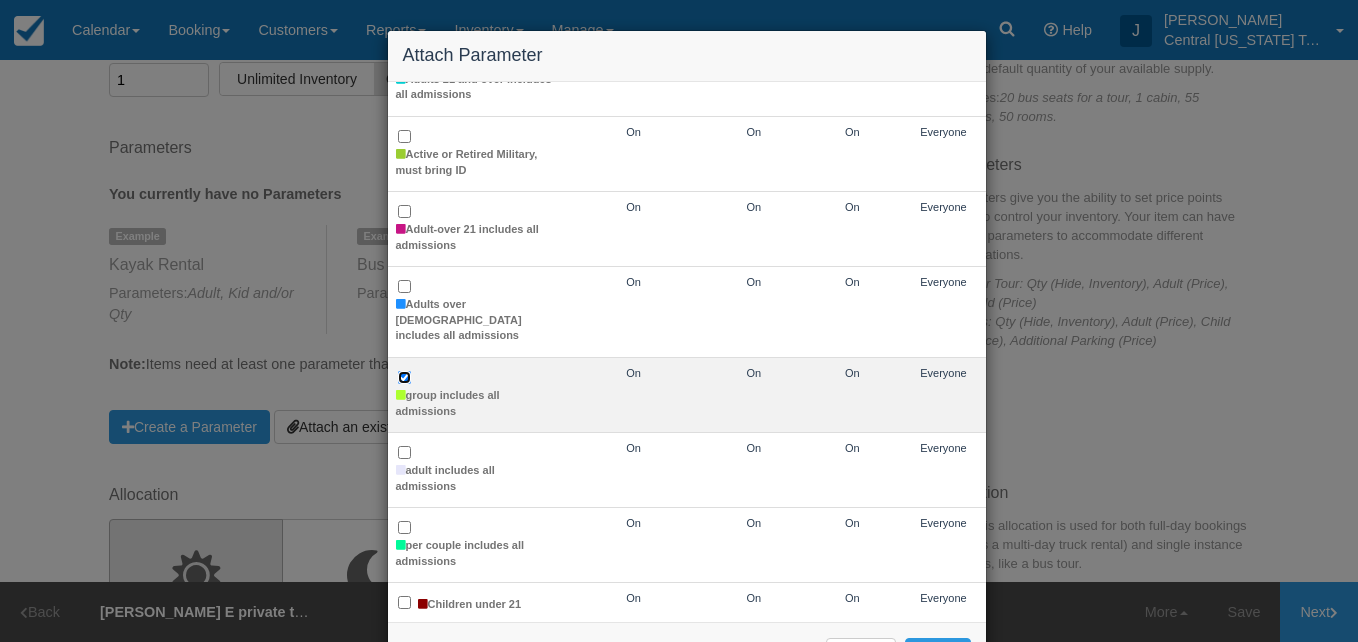 checkbox on "true" 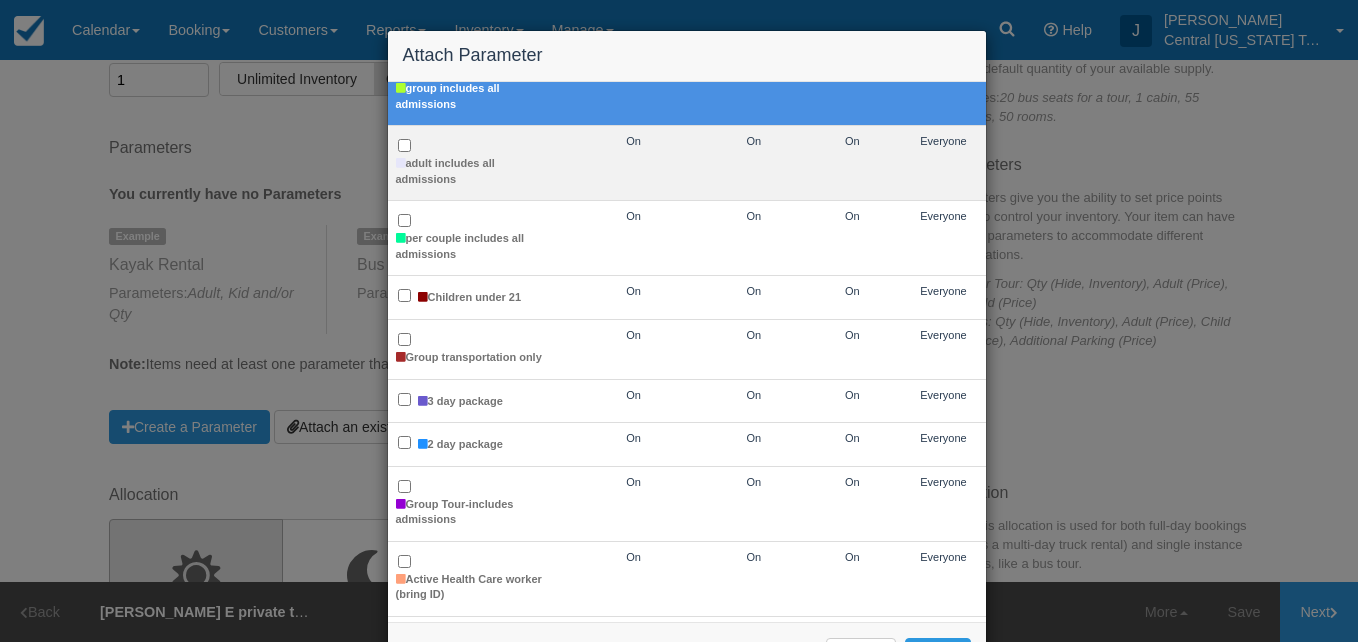 scroll, scrollTop: 594, scrollLeft: 0, axis: vertical 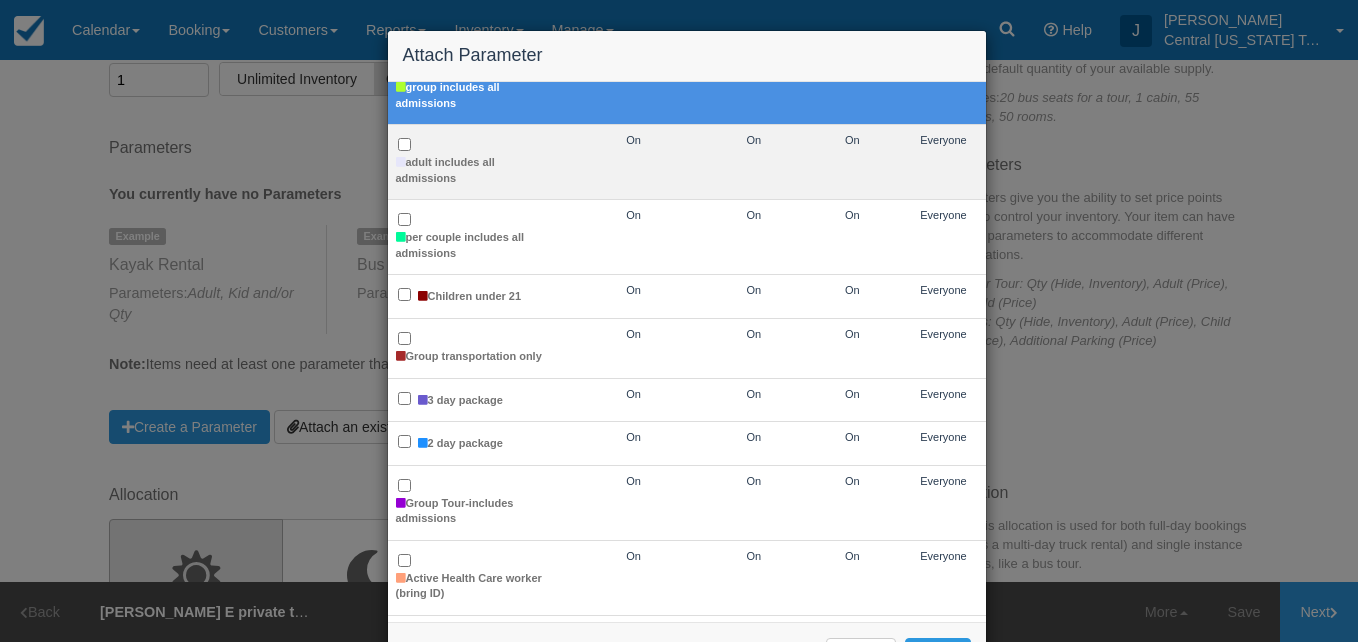 click on "Everyone" at bounding box center (944, 444) 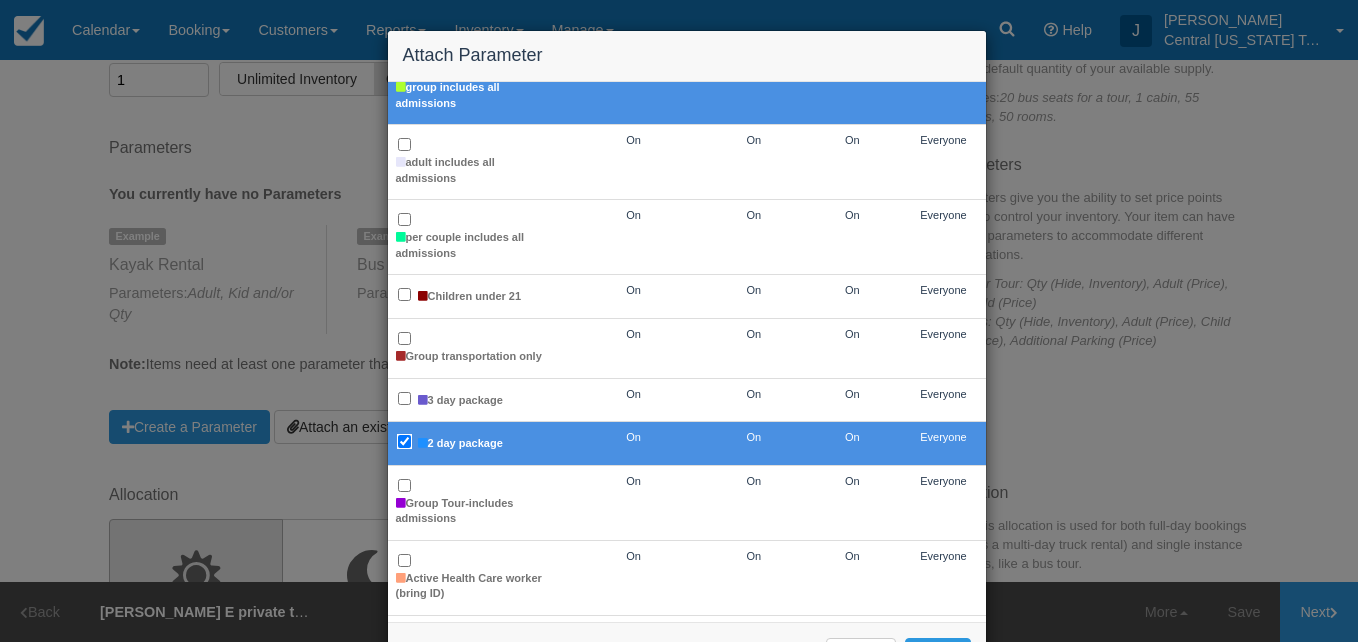 click on "2 day package" at bounding box center [475, 444] 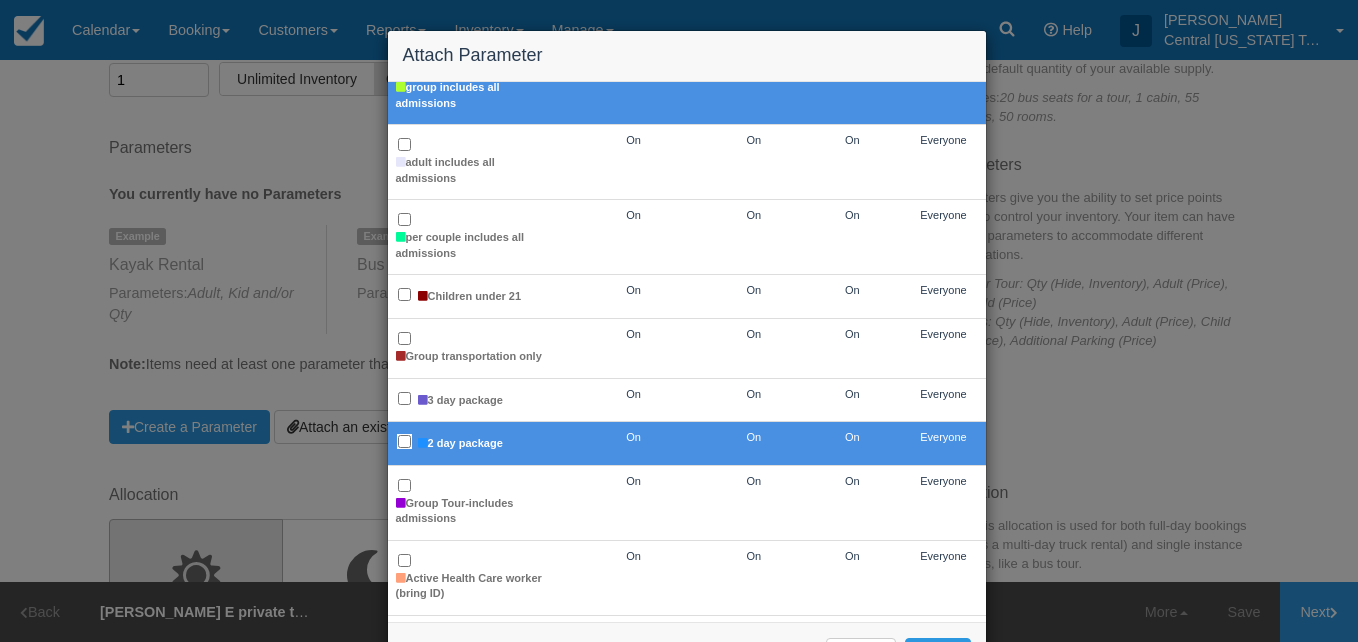 checkbox on "false" 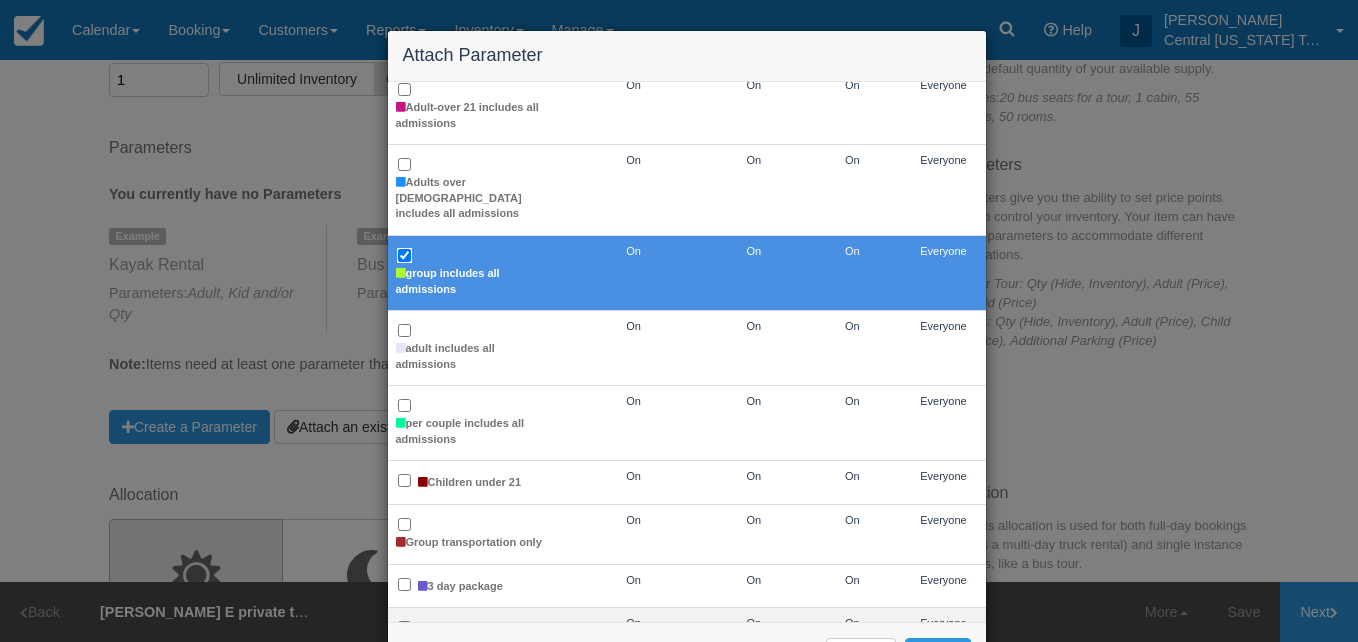 scroll, scrollTop: 383, scrollLeft: 0, axis: vertical 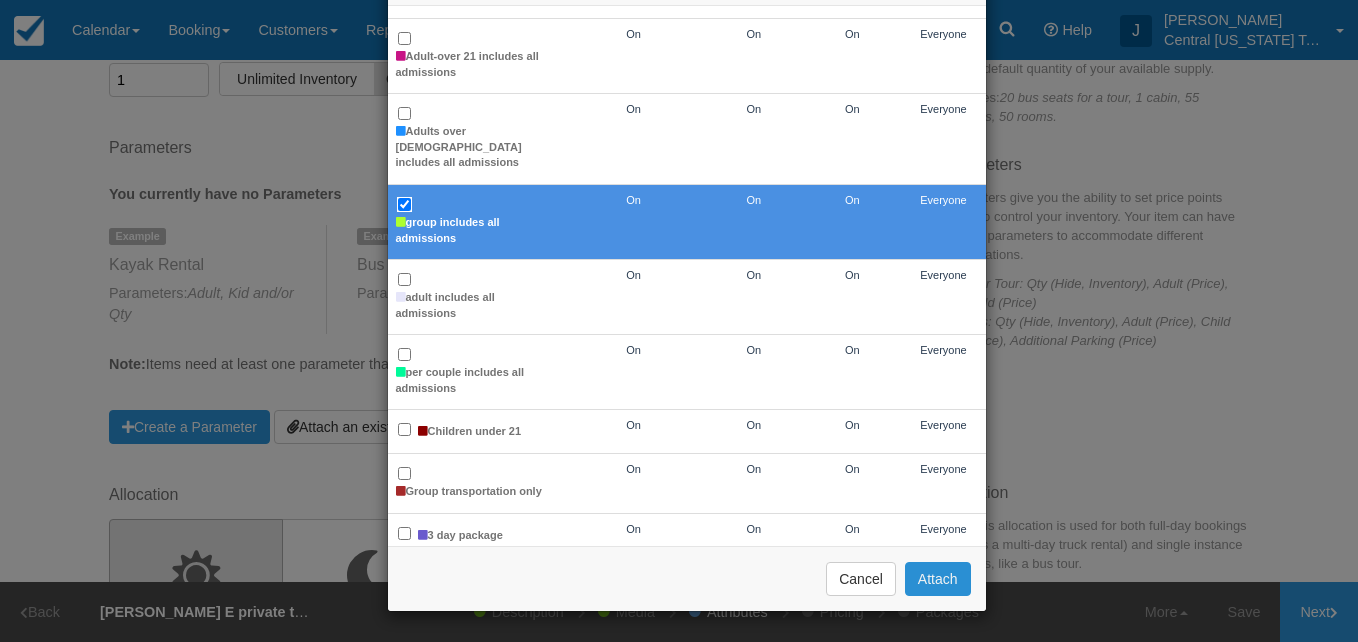 click on "Attach" at bounding box center (938, 579) 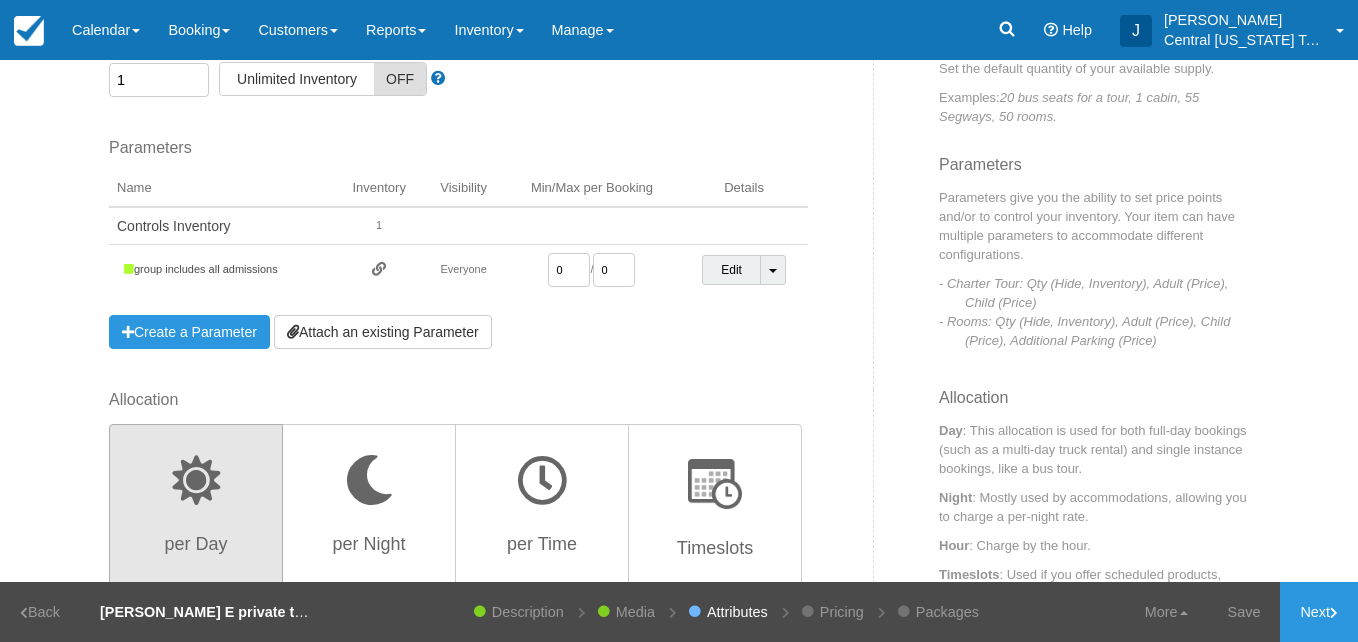 click on "0" at bounding box center [569, 270] 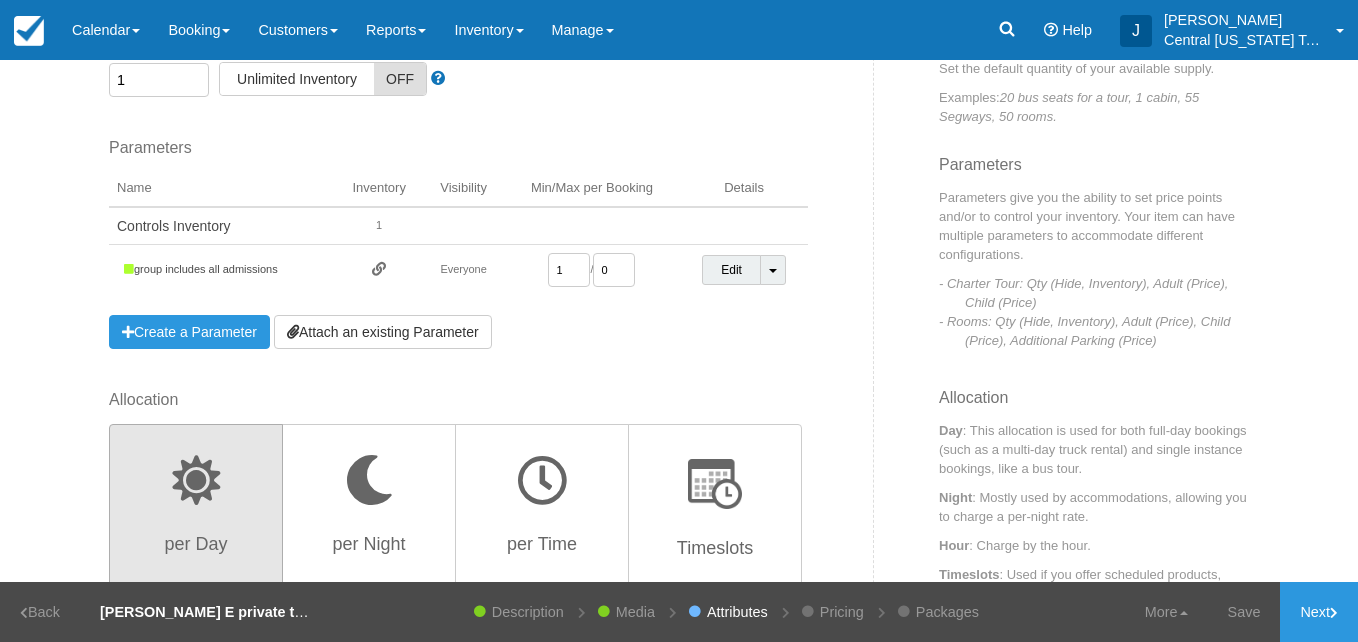 type on "1" 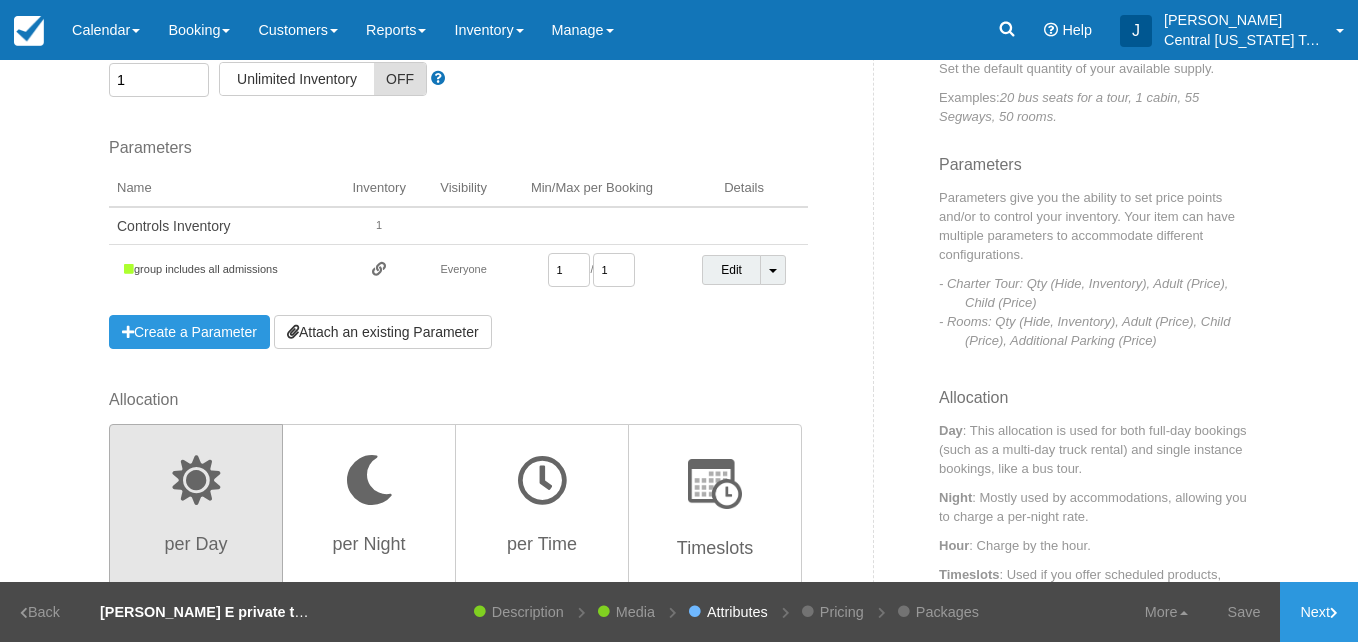 type on "1" 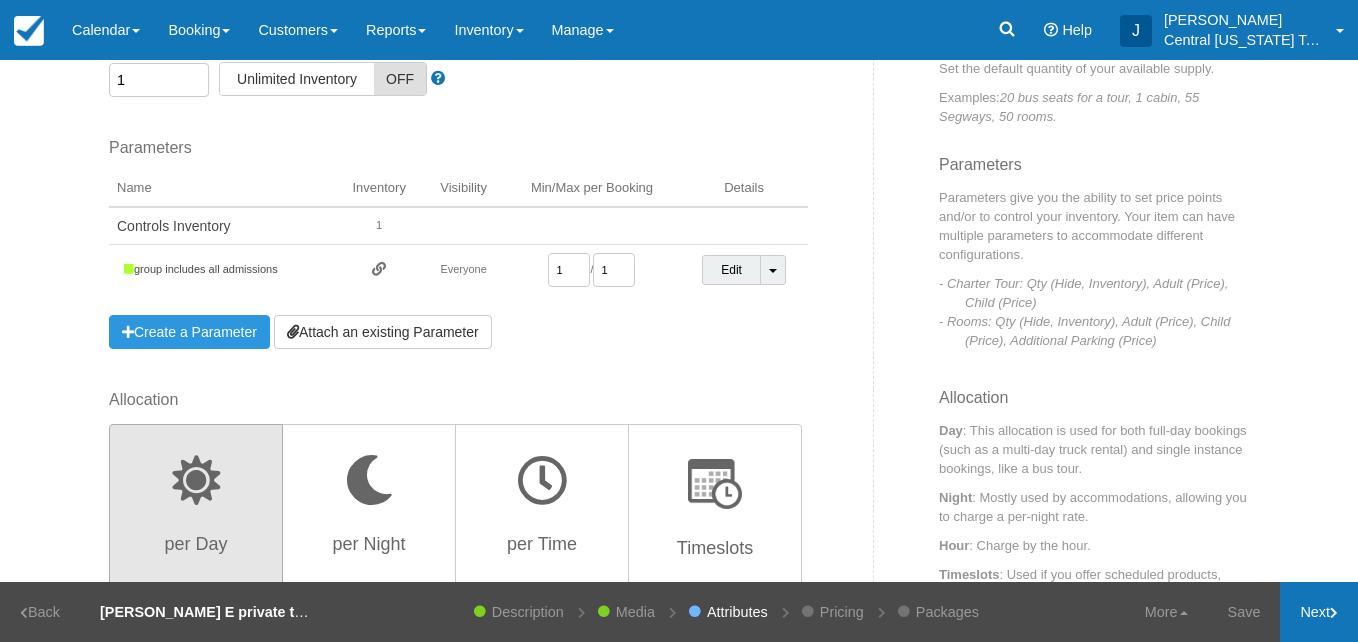 click on "Next" at bounding box center (1319, 612) 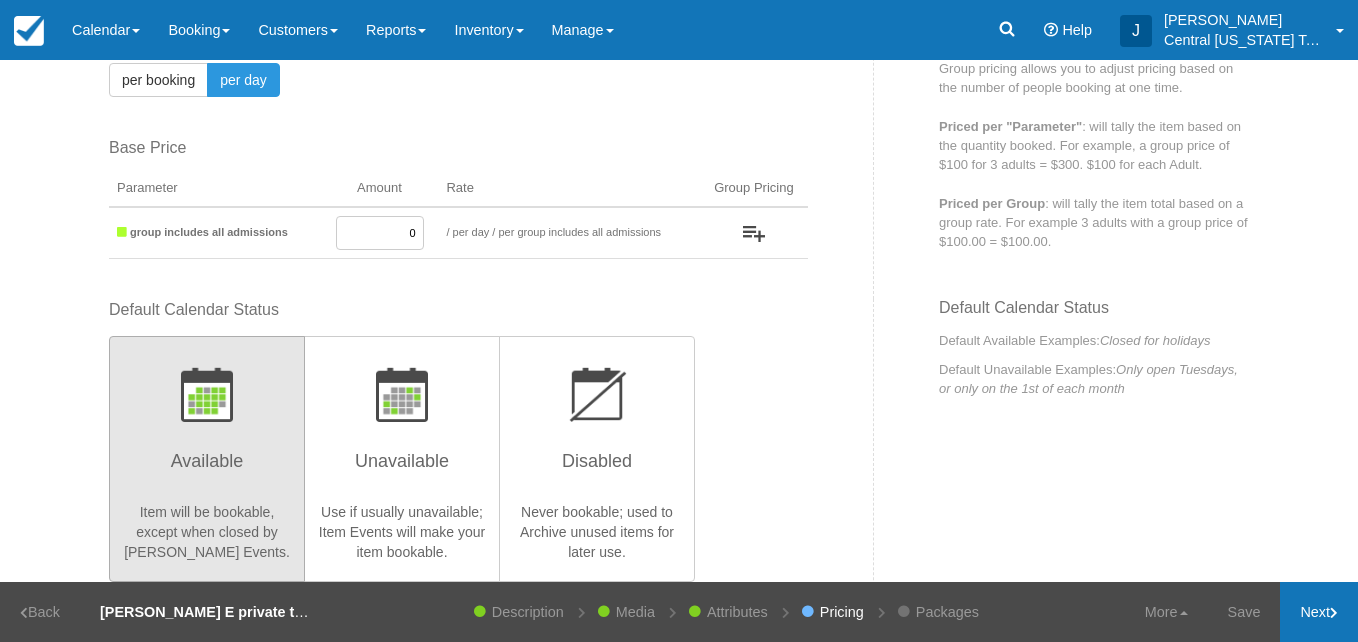 scroll, scrollTop: 0, scrollLeft: 0, axis: both 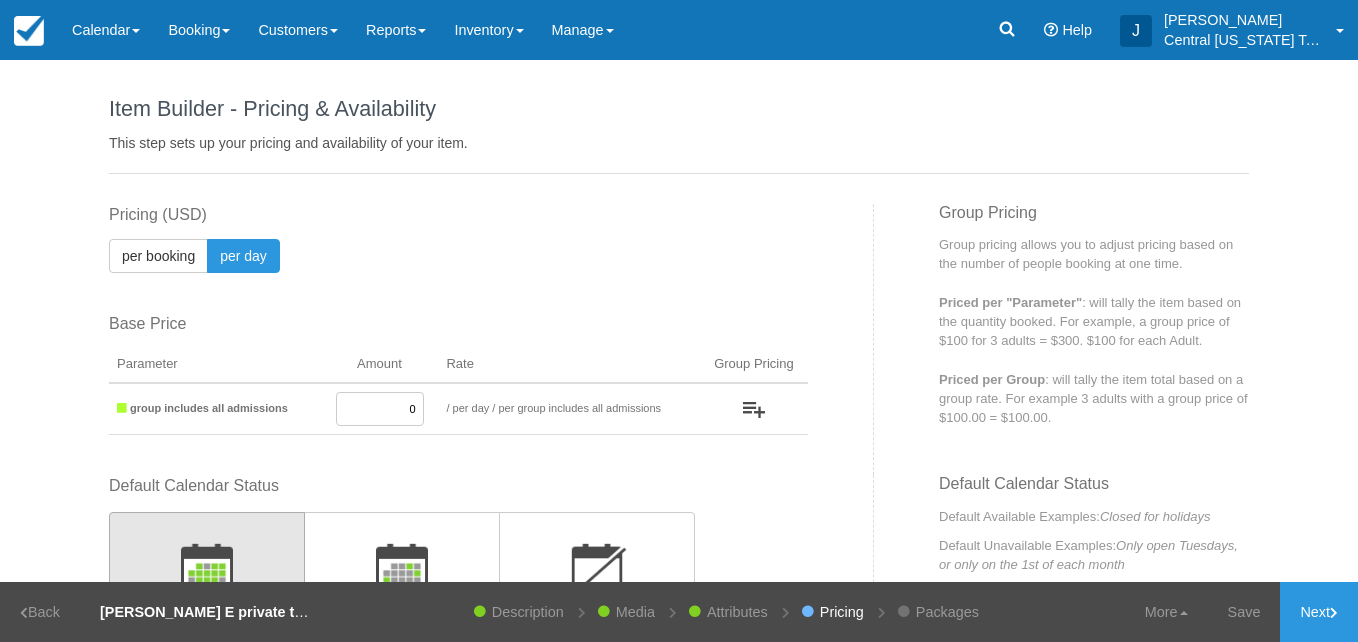 click on "0" at bounding box center [380, 409] 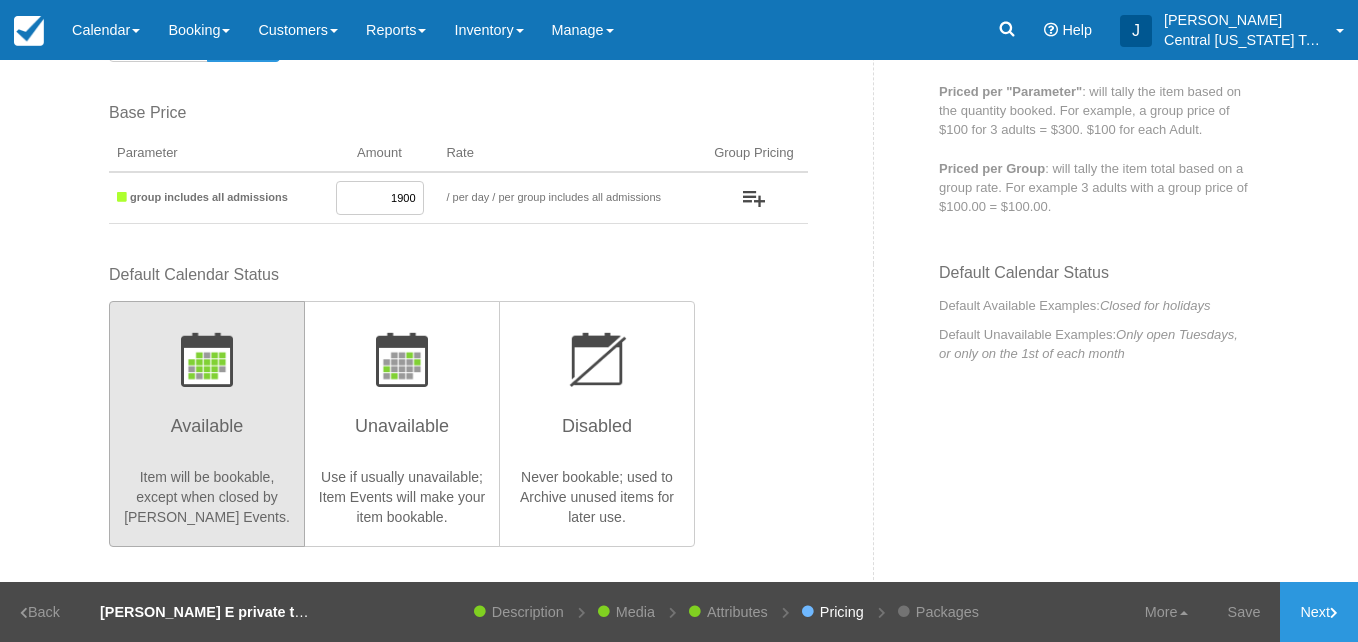scroll, scrollTop: 212, scrollLeft: 0, axis: vertical 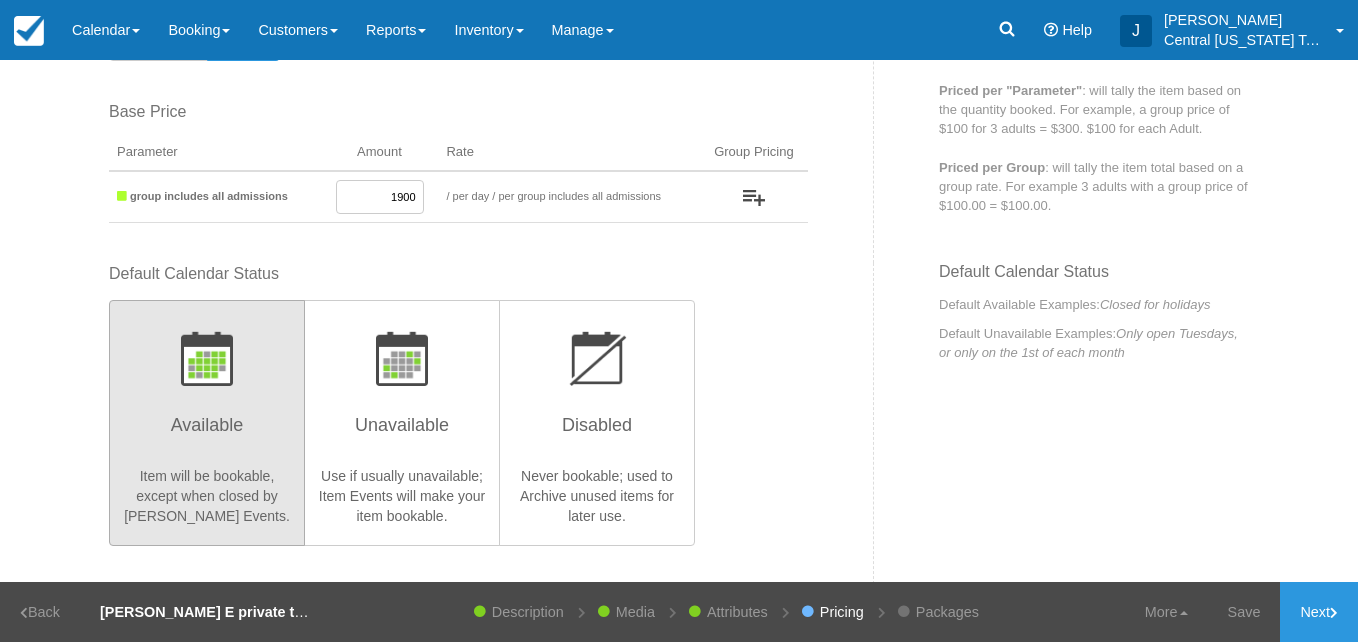 type on "1900" 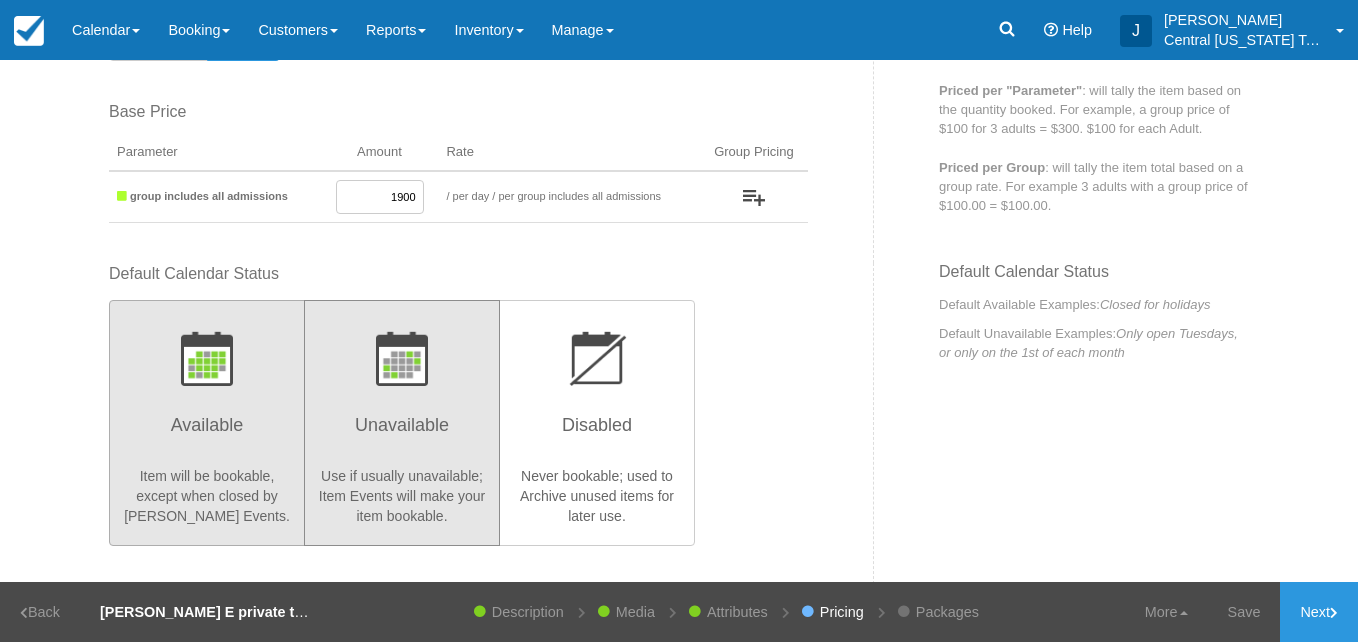click on "Unavailable
Use if usually unavailable; Item Events will make your item bookable." at bounding box center (402, 423) 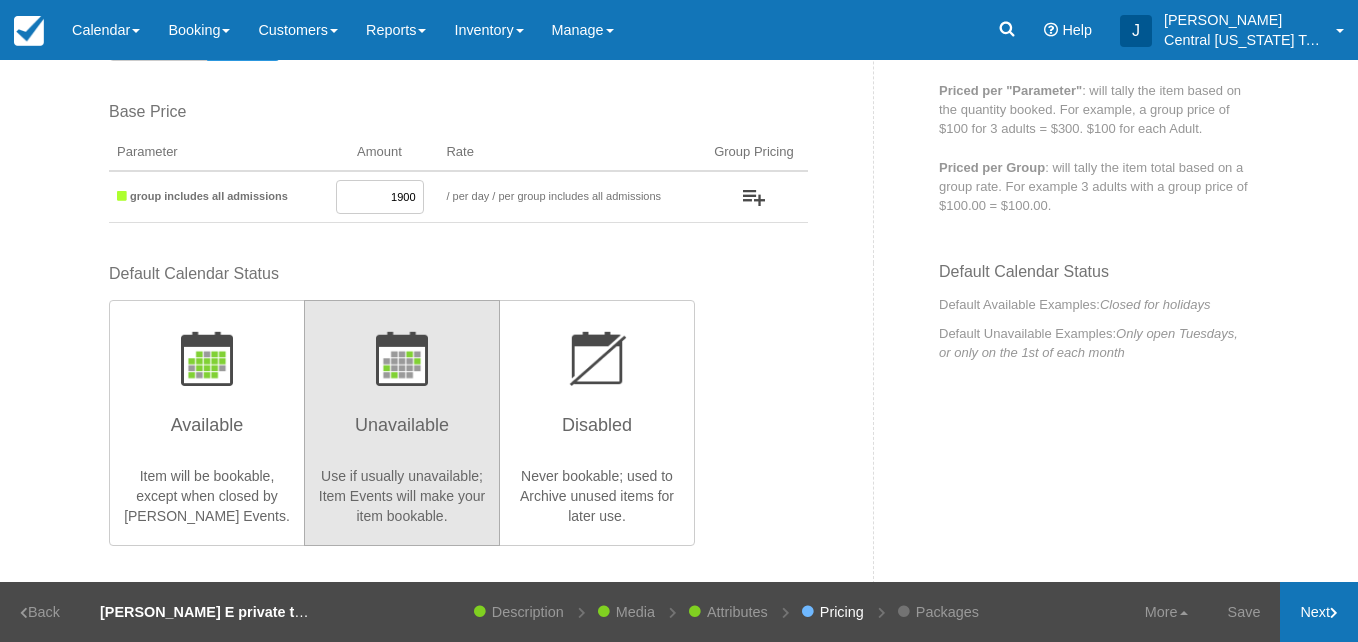 click on "Next" at bounding box center [1319, 612] 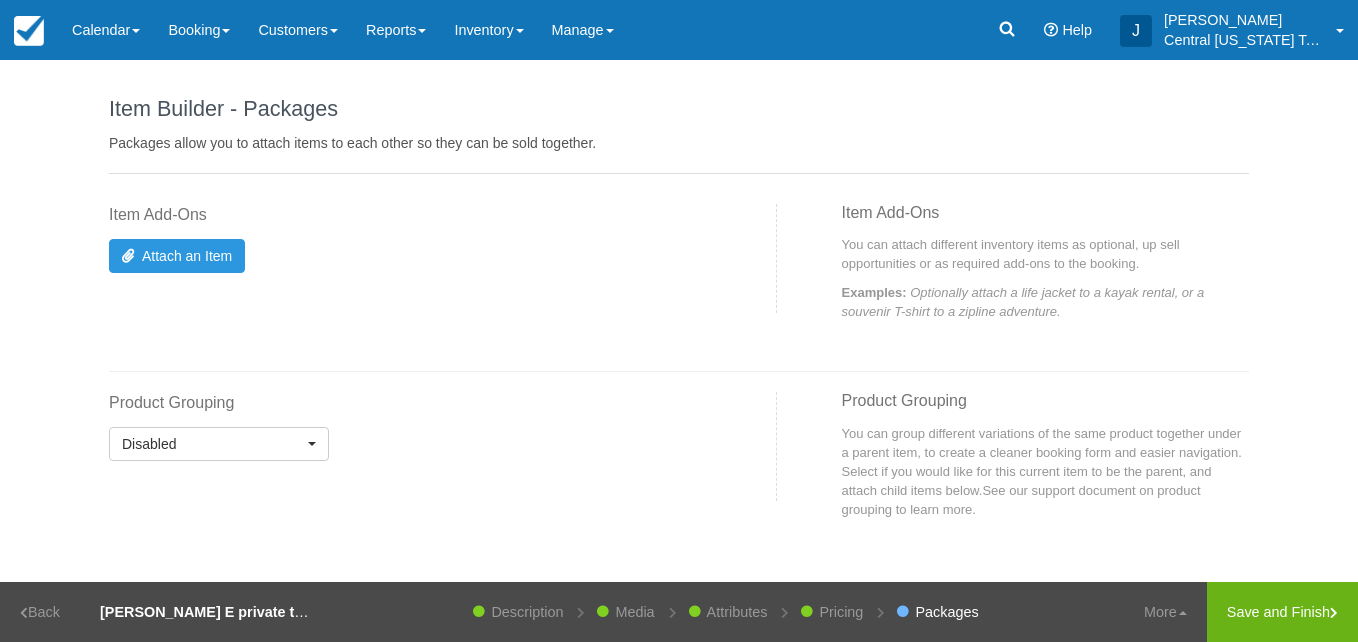scroll, scrollTop: 0, scrollLeft: 0, axis: both 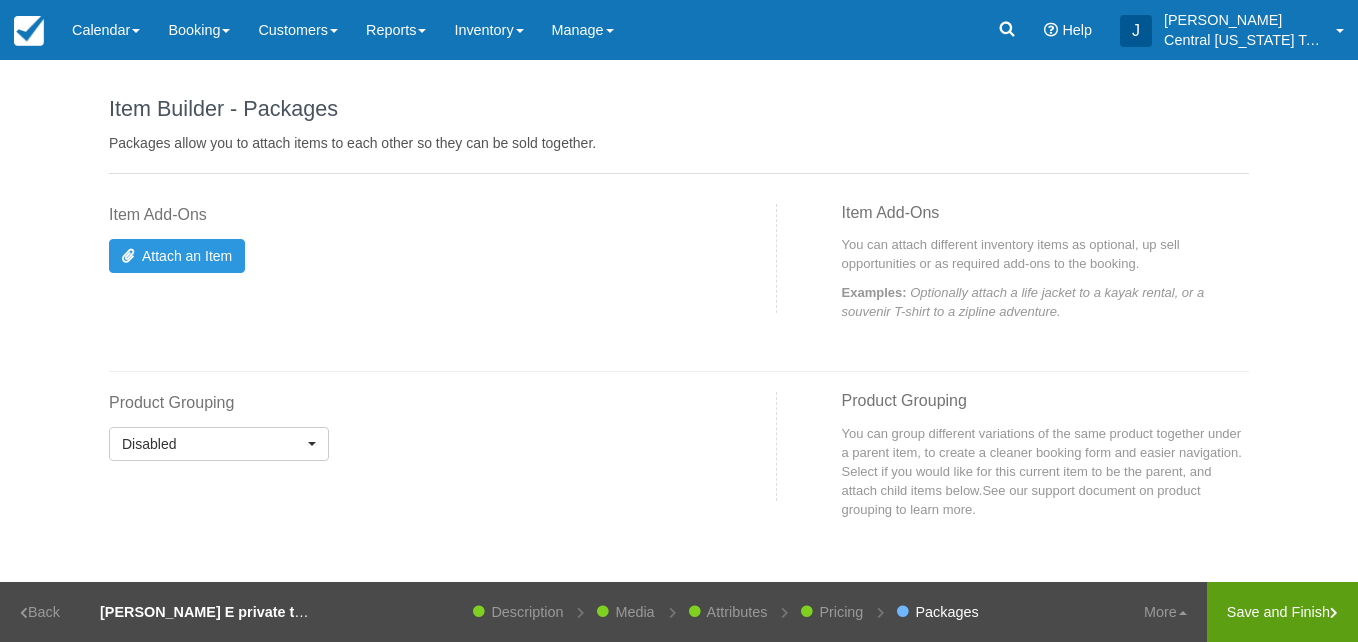 click on "Save and Finish" at bounding box center (1282, 612) 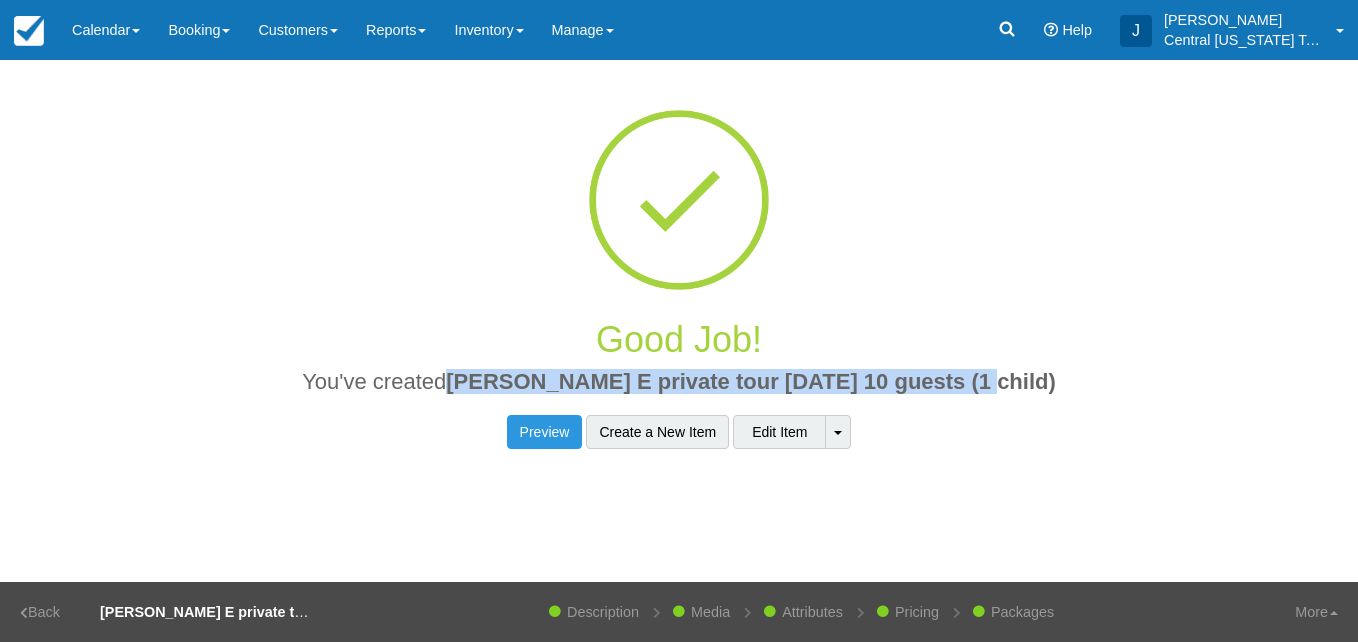 drag, startPoint x: 1018, startPoint y: 378, endPoint x: 512, endPoint y: 379, distance: 506.00098 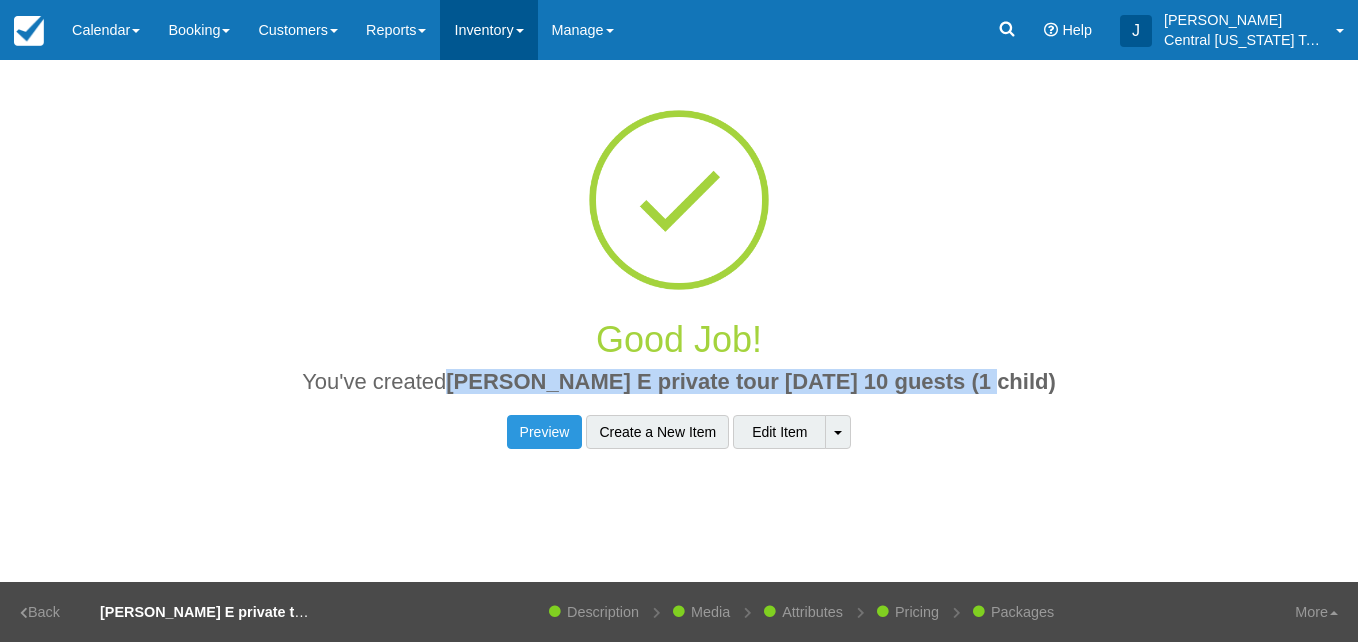 click on "Inventory" at bounding box center (488, 30) 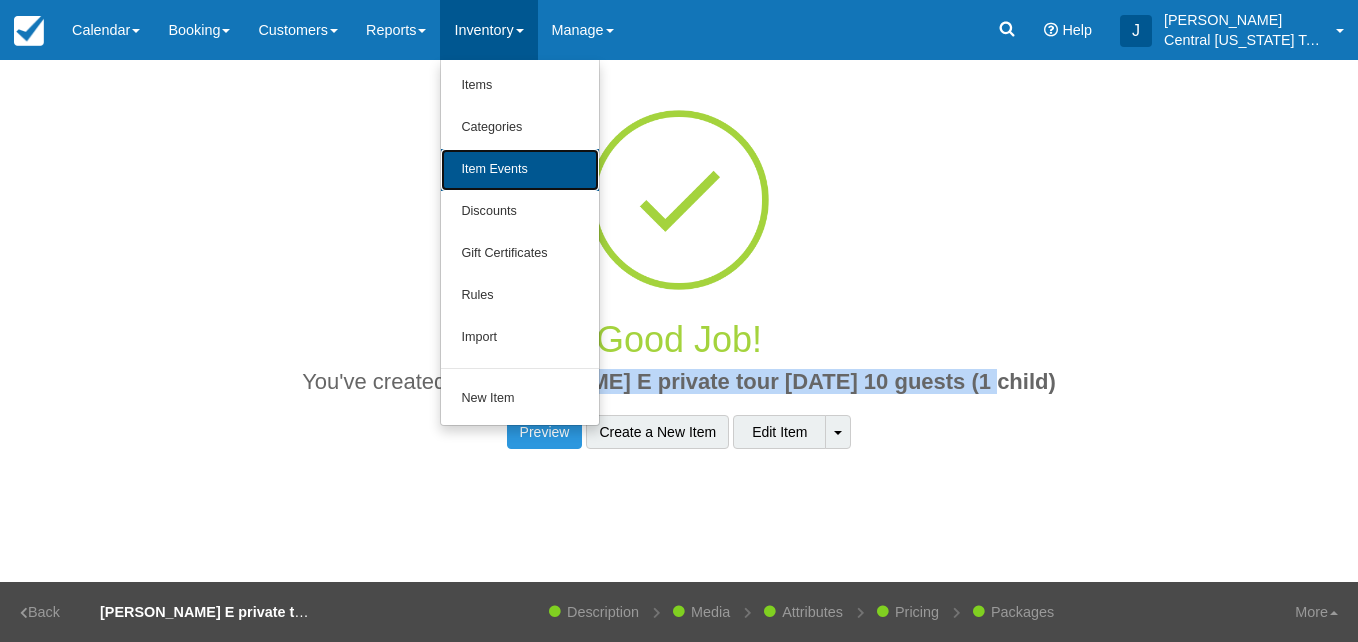 click on "Item Events" at bounding box center [520, 170] 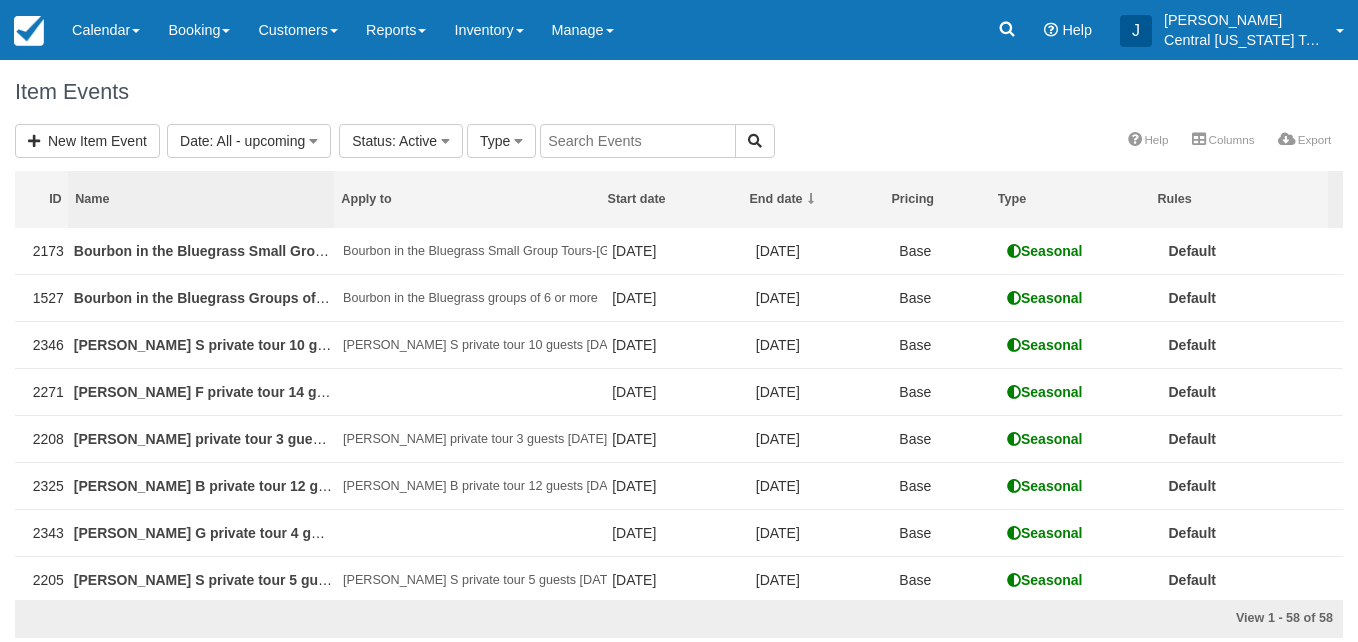 scroll, scrollTop: 0, scrollLeft: 0, axis: both 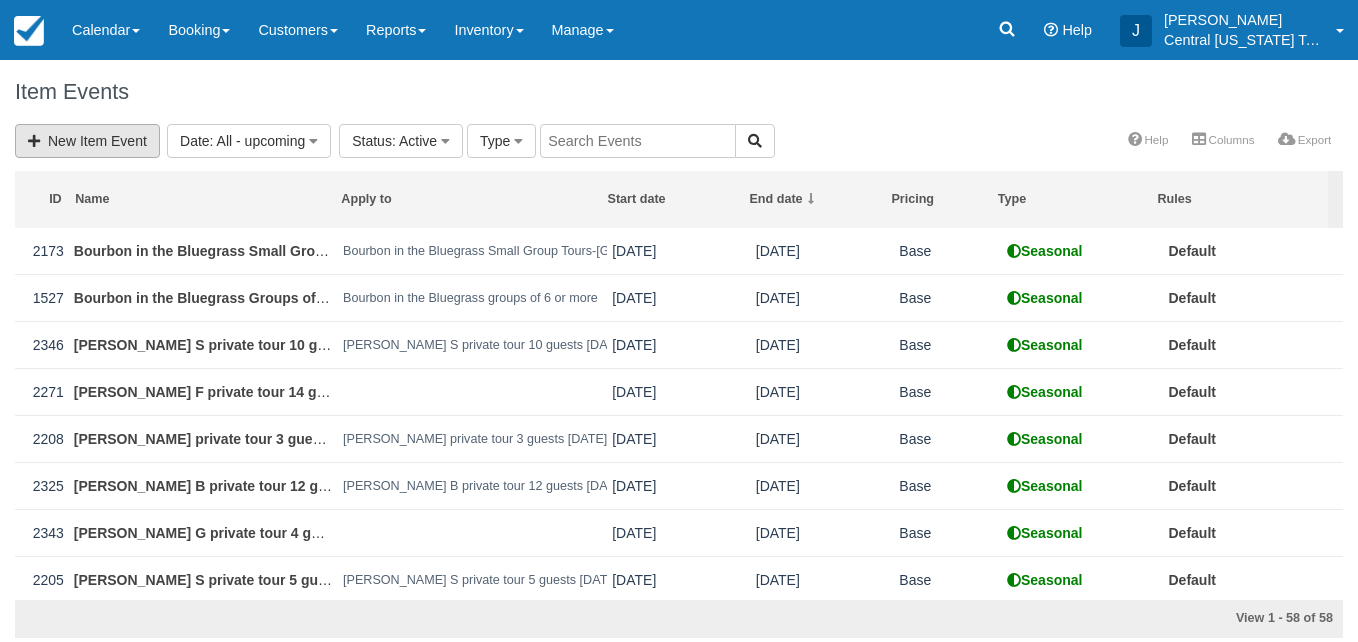 click on "New Item Event" at bounding box center (87, 141) 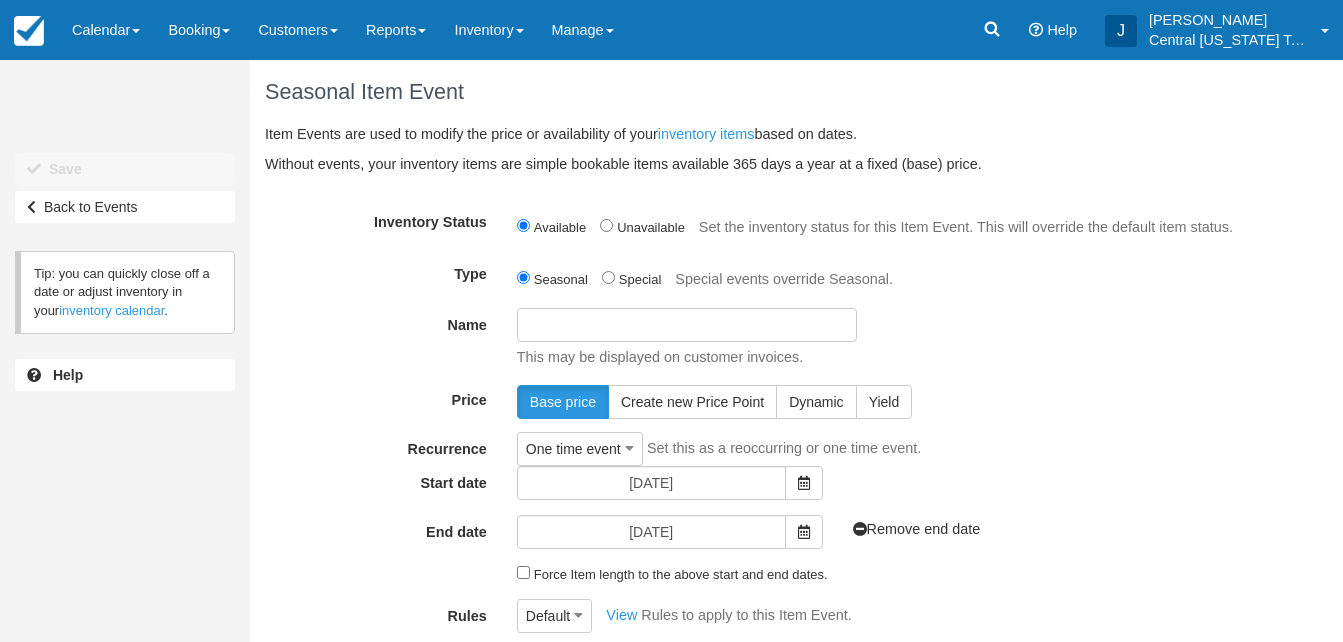 scroll, scrollTop: 0, scrollLeft: 0, axis: both 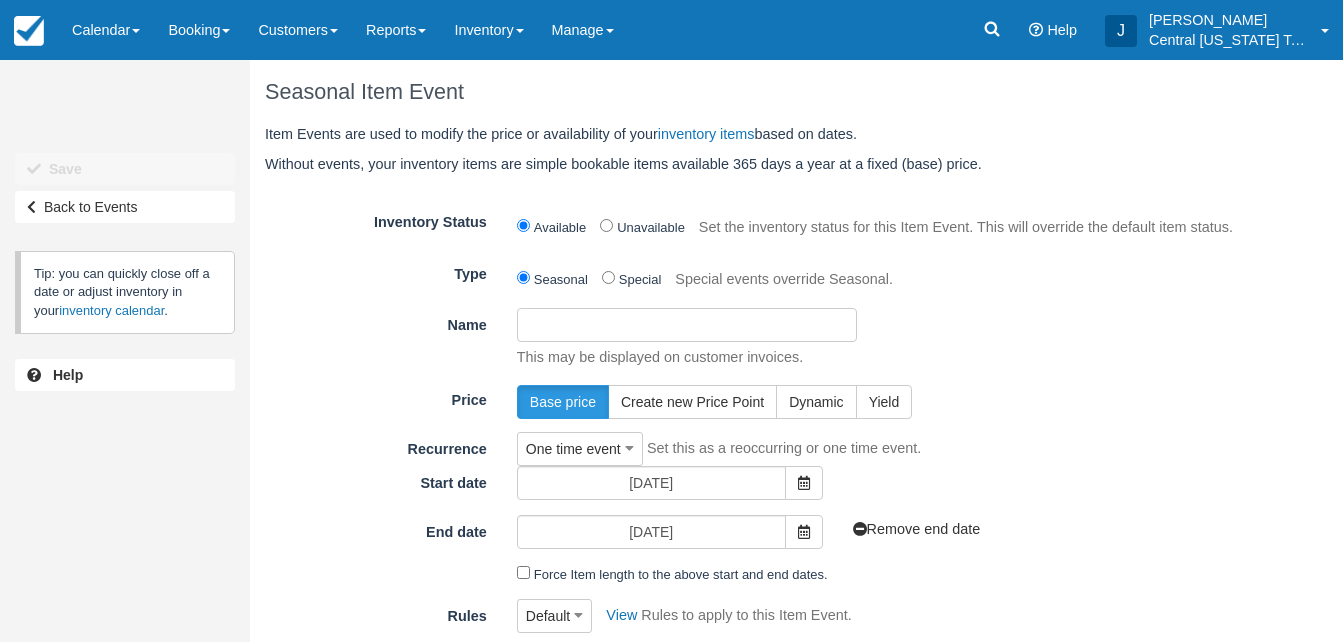 click on "Name" at bounding box center [687, 325] 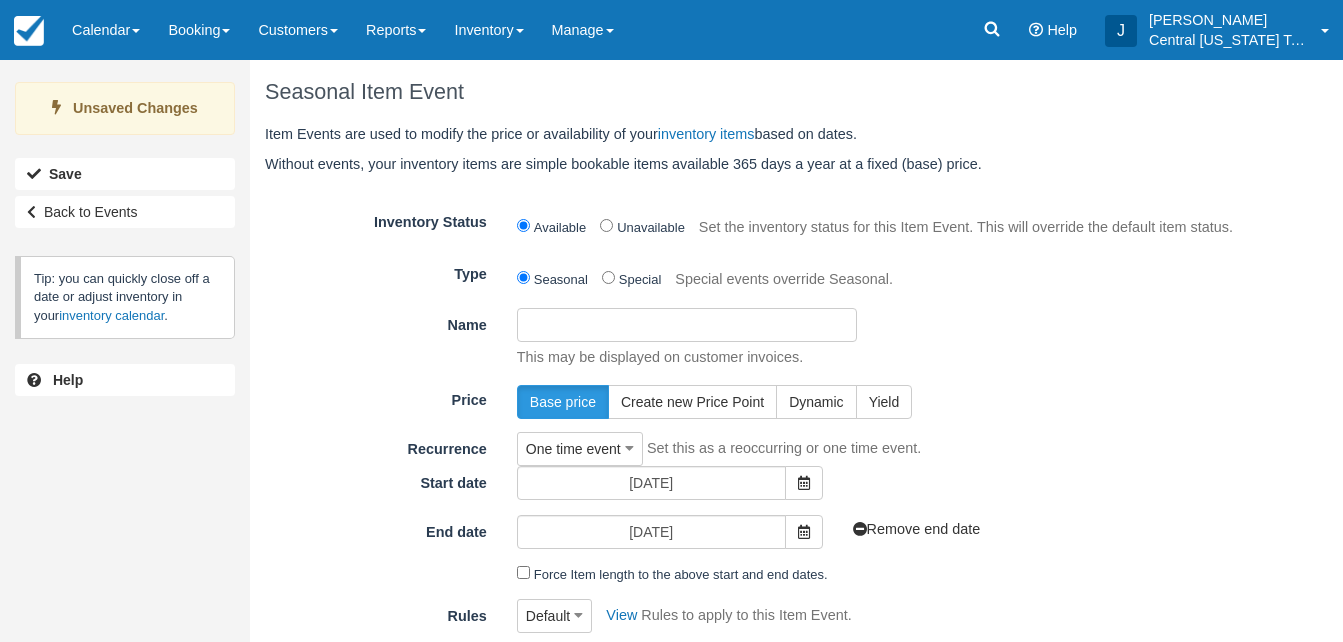click on "Name" at bounding box center (687, 325) 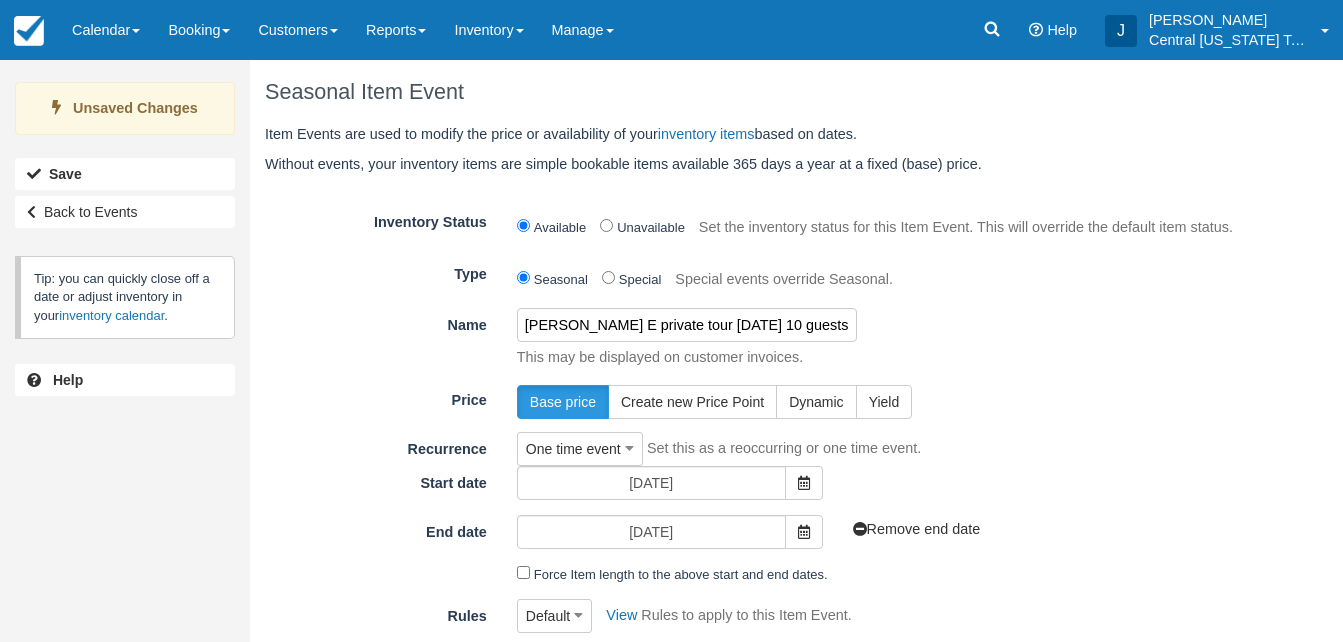 type on "[PERSON_NAME] E private tour [DATE] 10 guests (1 child)" 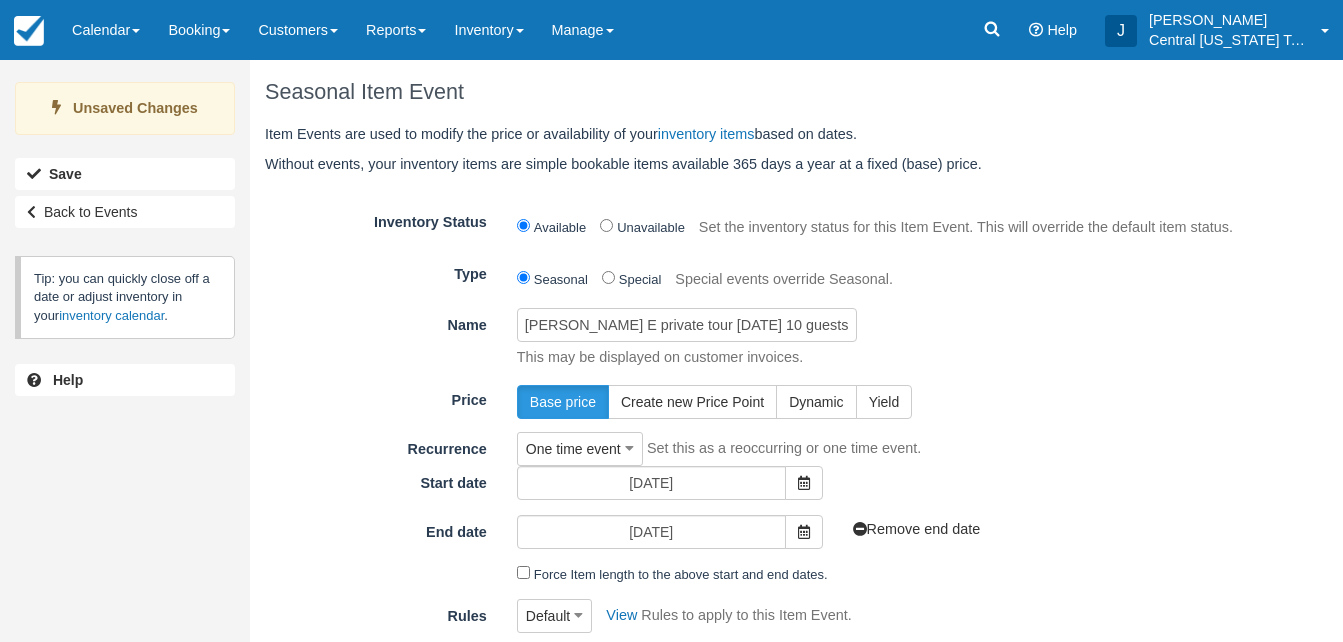 click on "Jessie E private tour 7-28-25 10 guests (1 child)
This may be displayed on customer invoices." at bounding box center [879, 338] 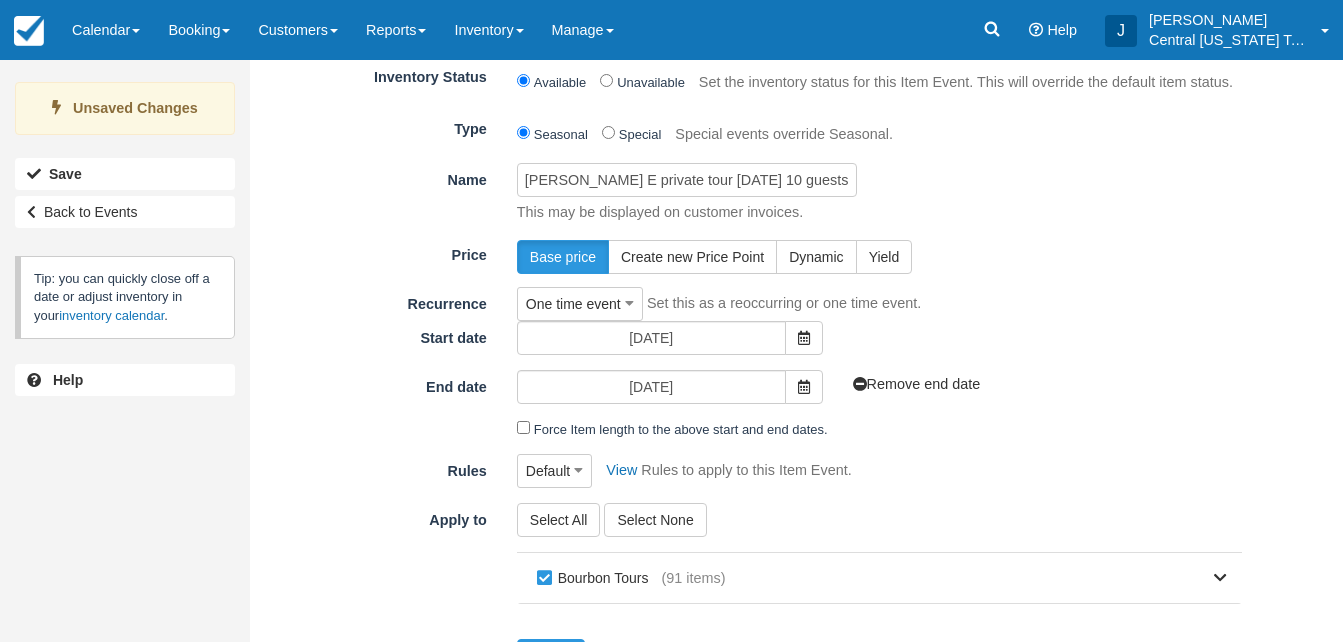 scroll, scrollTop: 146, scrollLeft: 0, axis: vertical 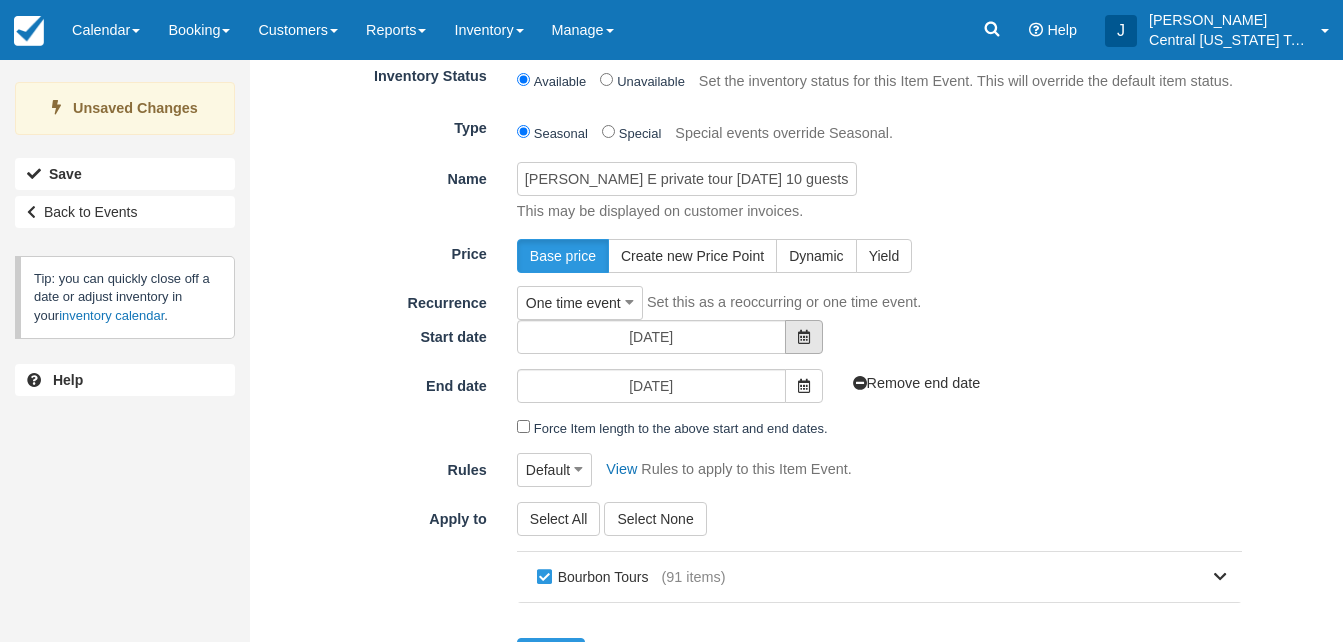 click at bounding box center (804, 337) 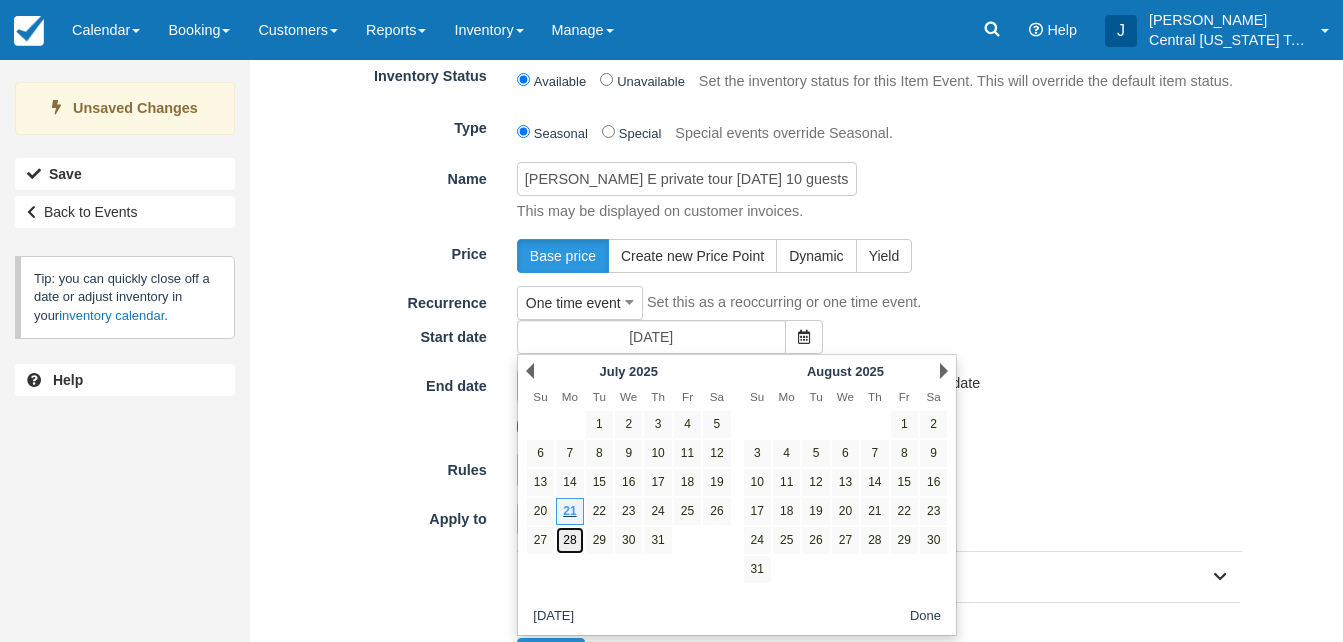 click on "28" at bounding box center (569, 540) 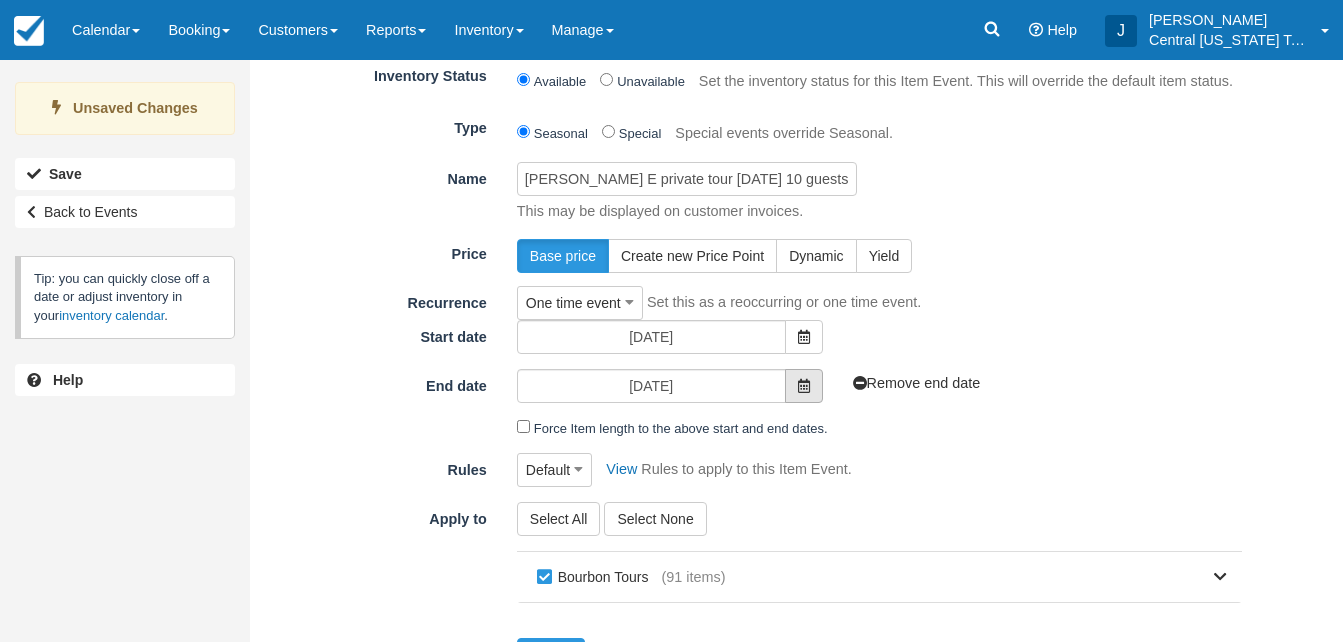 click at bounding box center [804, 386] 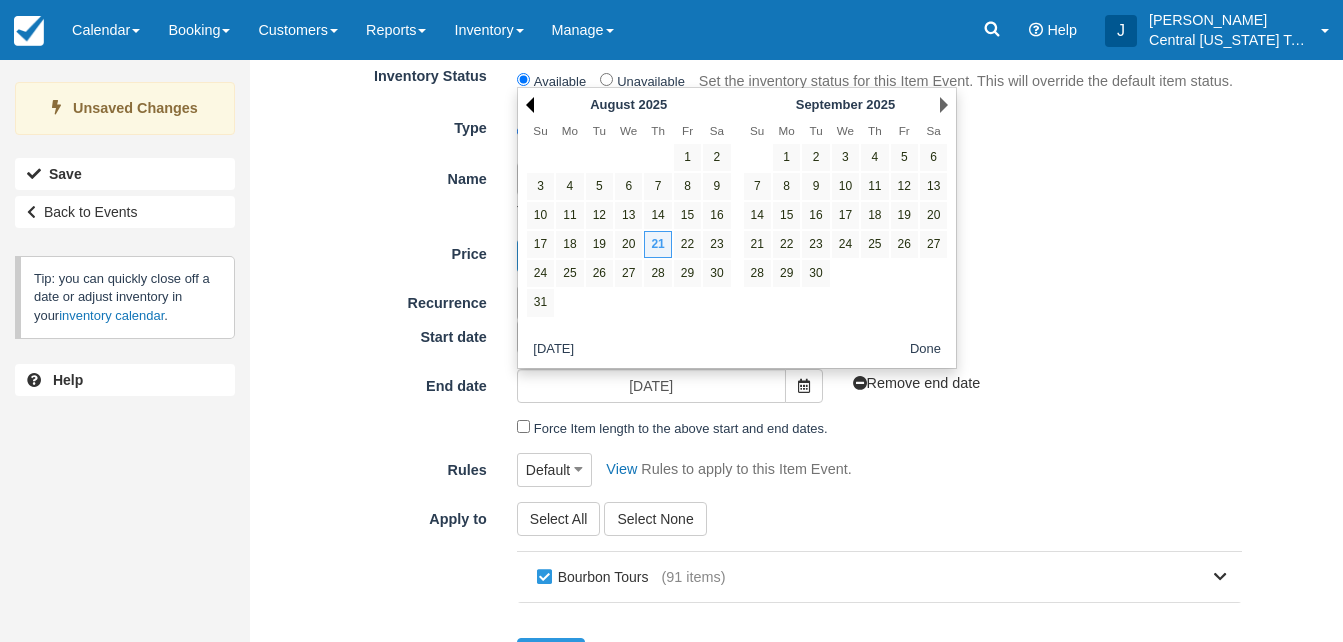 click on "Prev" at bounding box center [530, 105] 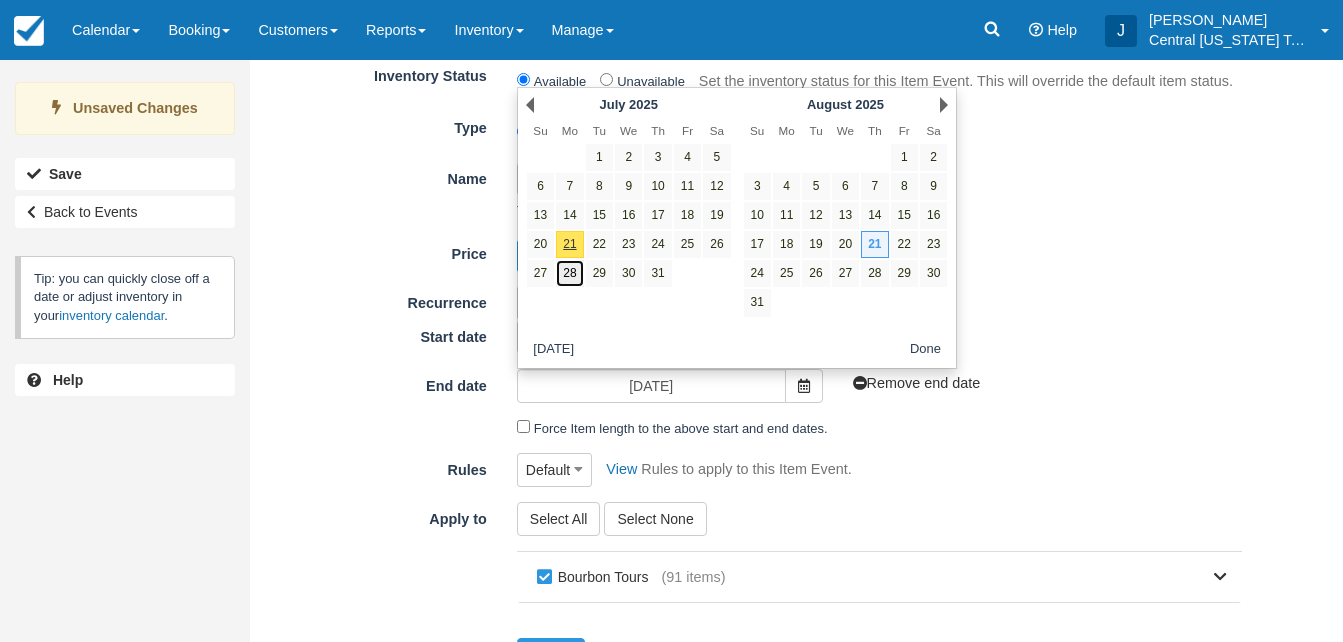 click on "28" at bounding box center [569, 273] 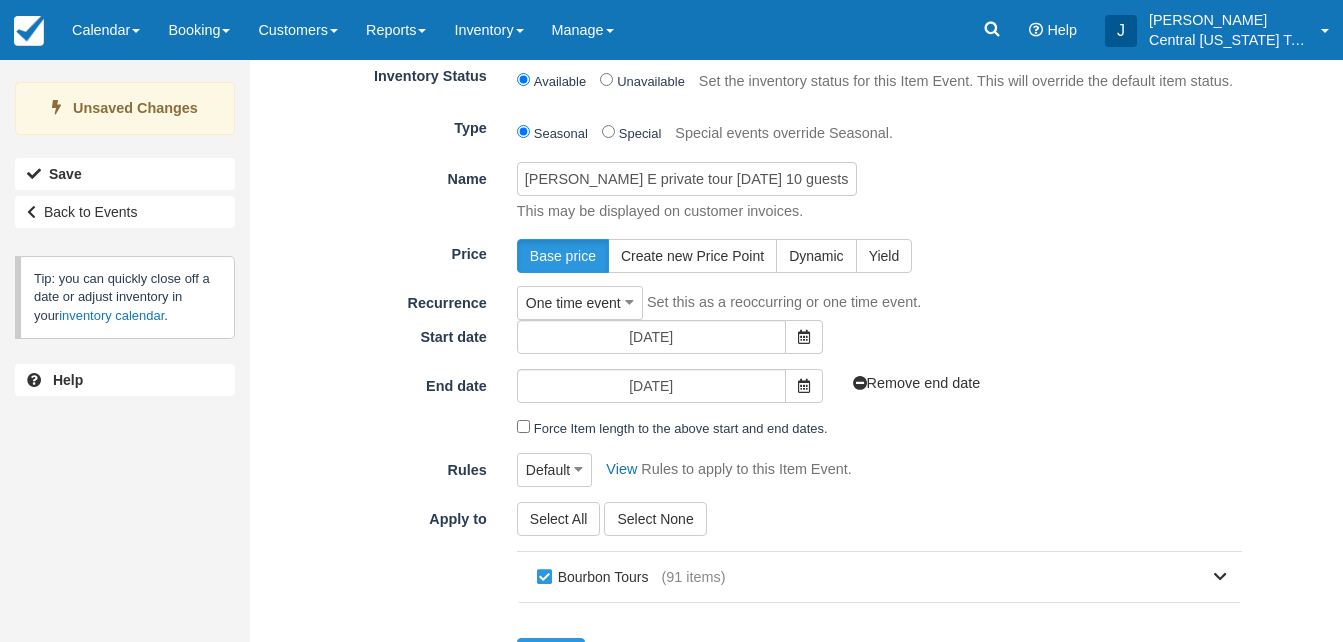 click on "Inventory Status
Available
Unavailable
Set the inventory status for this Item Event.  This will override the default item status.
Type
Seasonal
Special
Special events override Seasonal.
Name
Jessie E private tour 7-28-25 10 guests (1 child)
This may be displayed on customer invoices.
Price
Base price
Create new Price Point
Dynamic
Yield
Dynamic Price
percent
fixed amount
Dynamic adjustment of current price, eg: +25%, -10% or						-$5.00
Threshold Prices
Stock
Rate Adjustment
Remove
%" at bounding box center [753, 366] 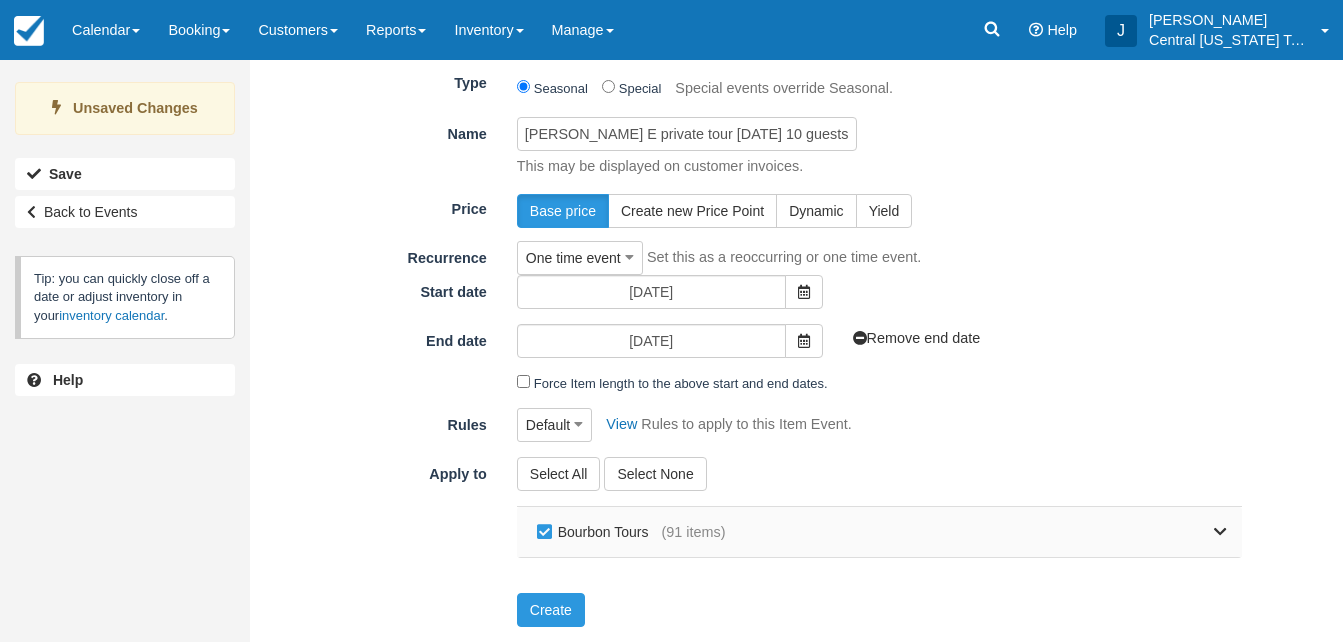 click on "Bourbon Tours
(91 items)" at bounding box center (879, 532) 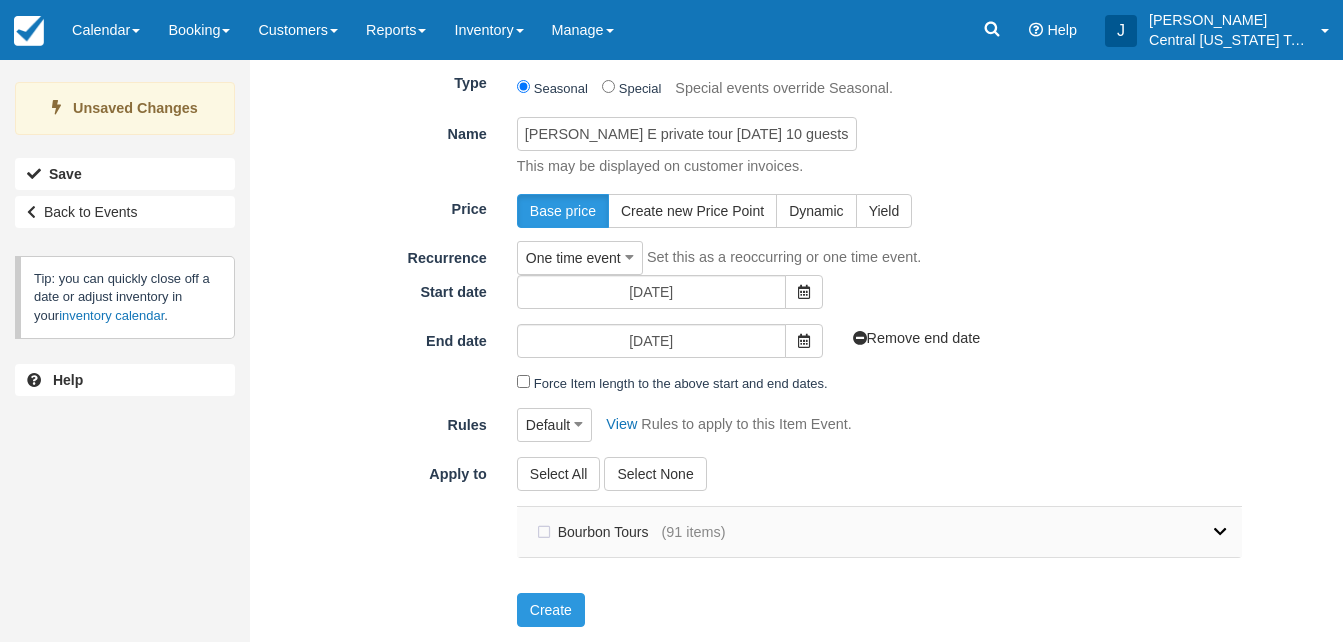 click at bounding box center [1220, 532] 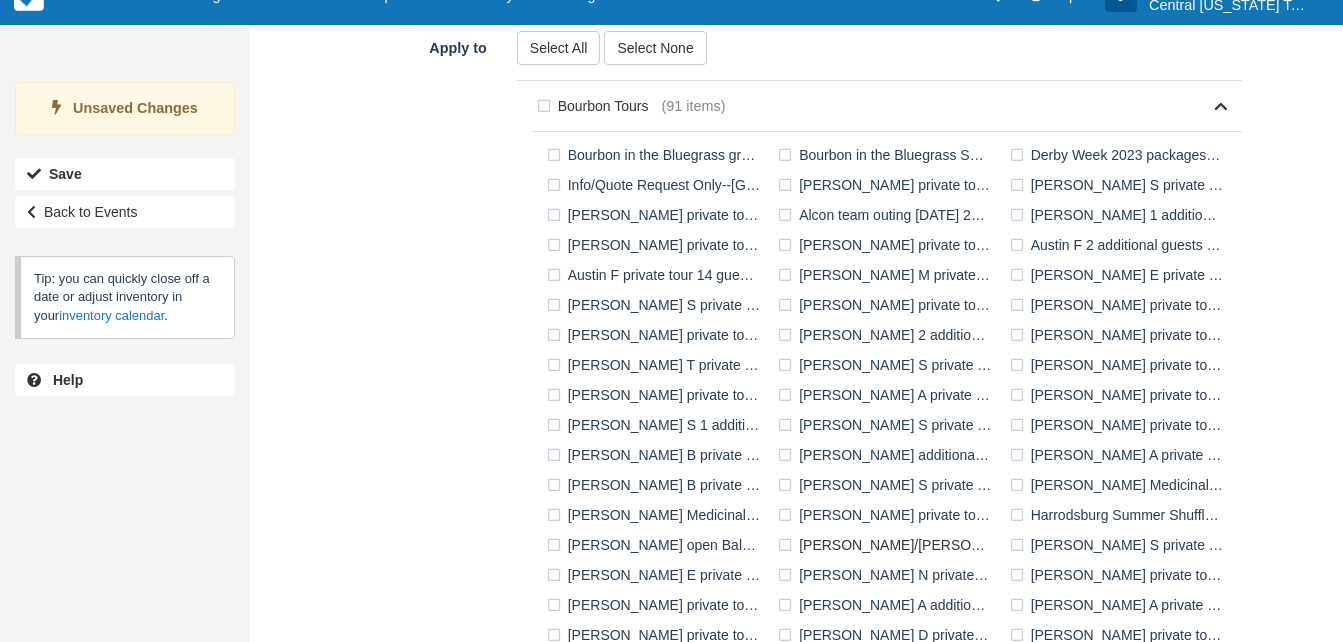 scroll, scrollTop: 716, scrollLeft: 0, axis: vertical 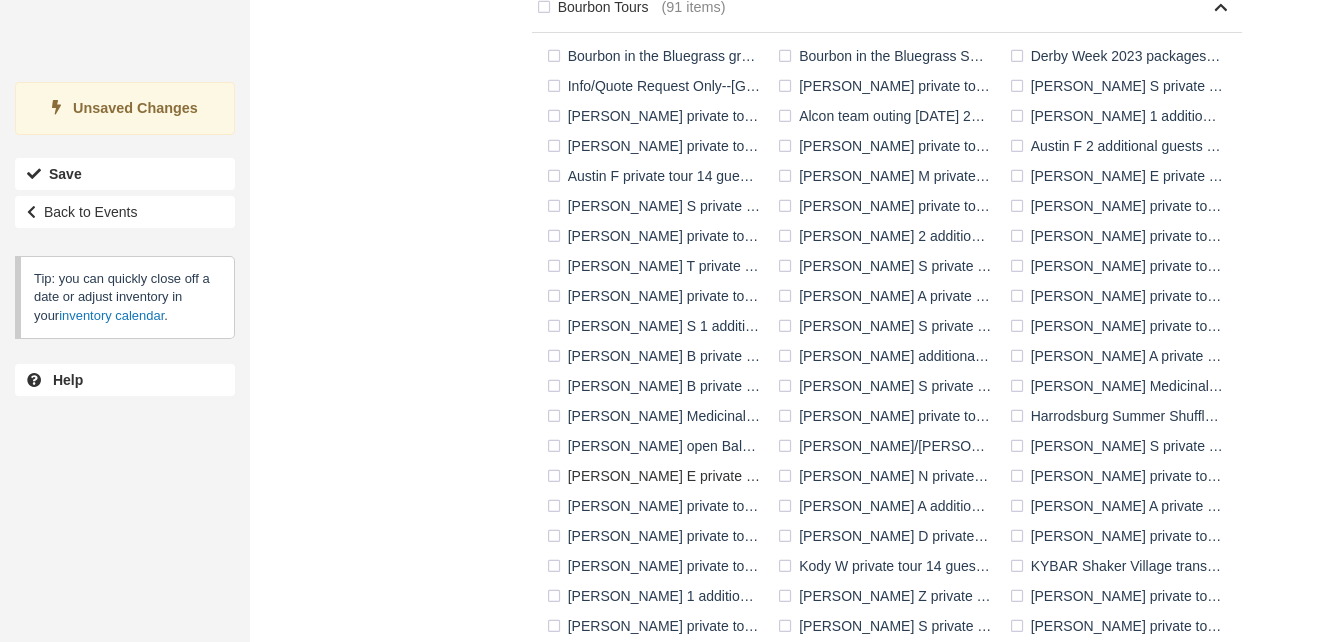 click on "[PERSON_NAME] E private tour [DATE] 10 guests (1 child)" at bounding box center (657, 476) 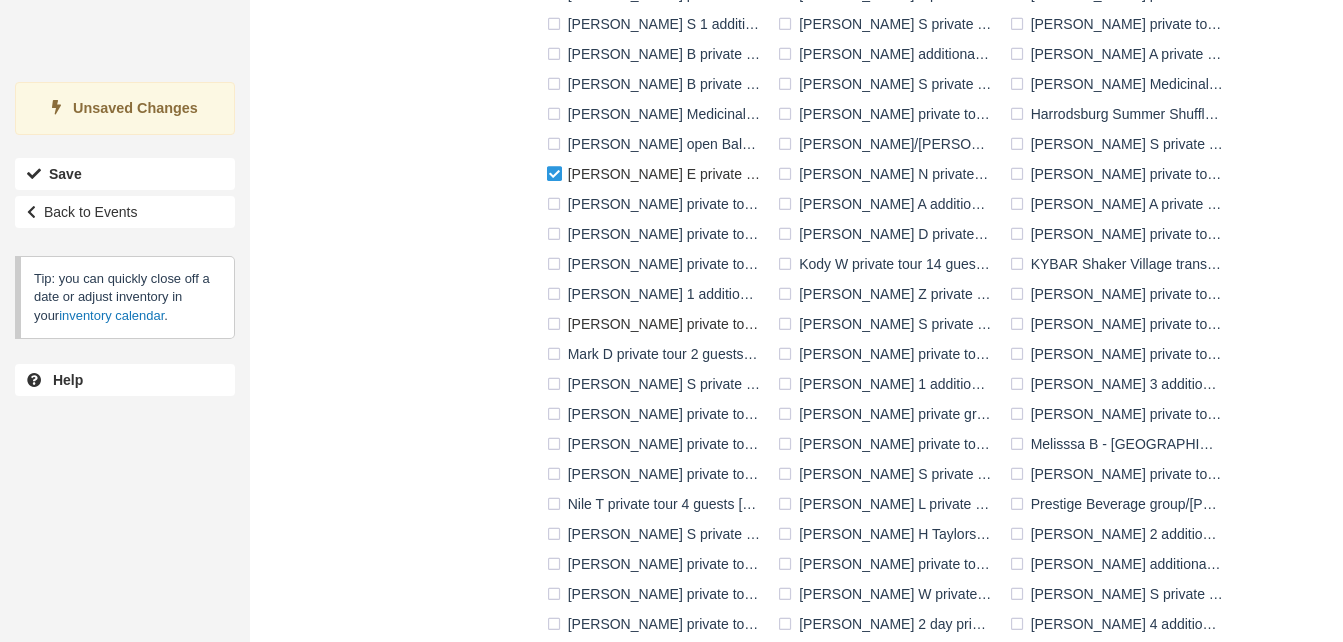 scroll, scrollTop: 1138, scrollLeft: 0, axis: vertical 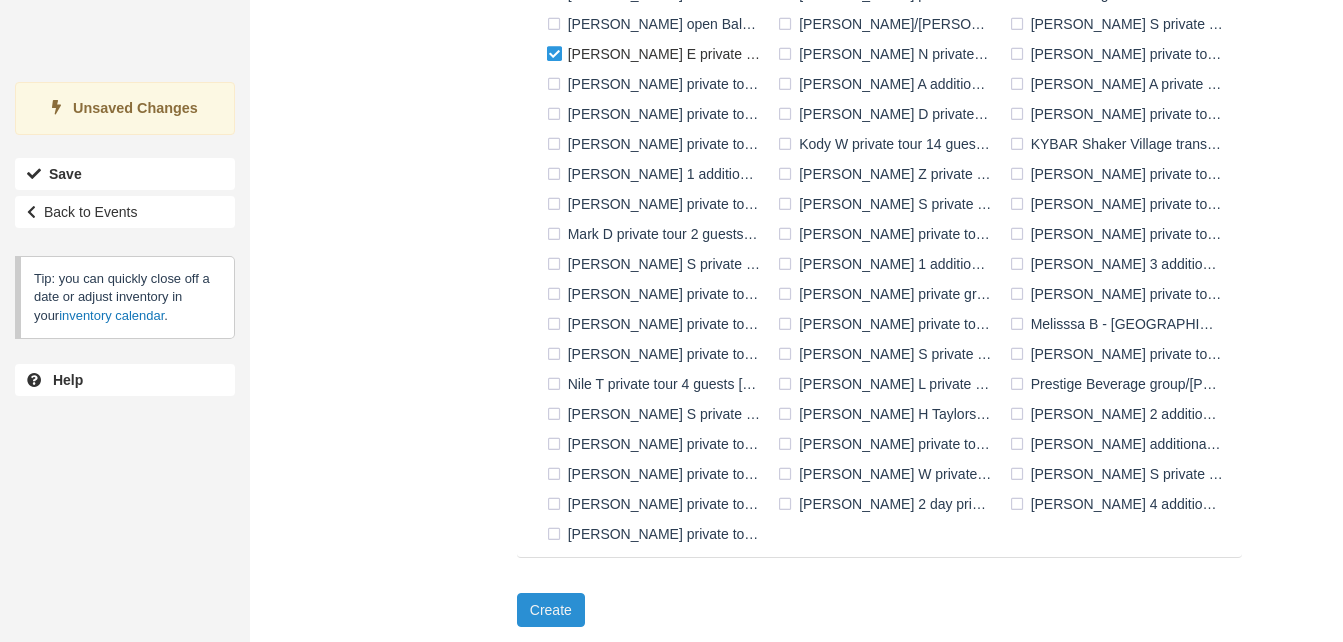 click on "Create" at bounding box center (551, 610) 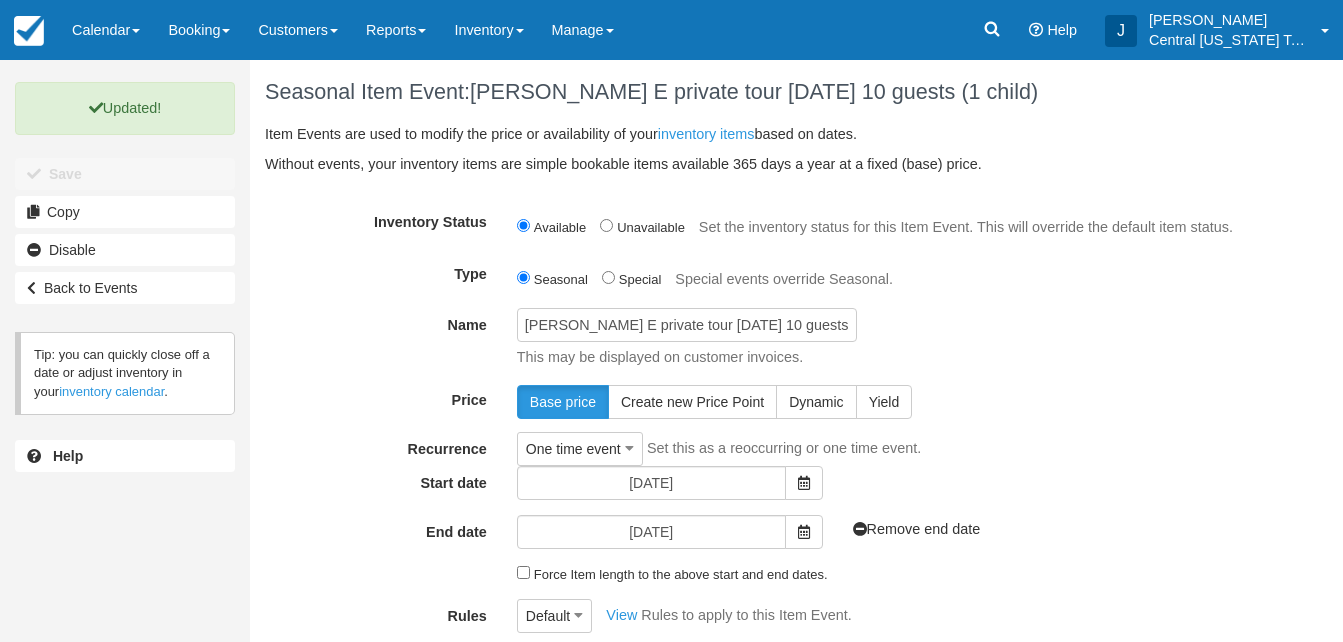 scroll, scrollTop: 0, scrollLeft: 0, axis: both 